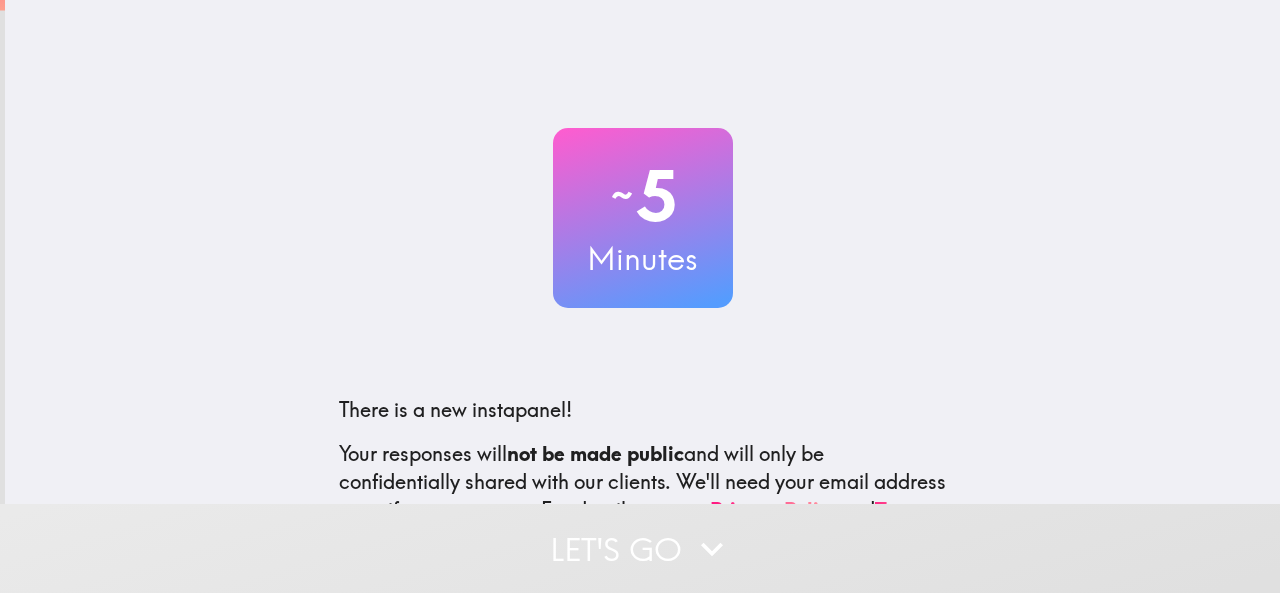 scroll, scrollTop: 0, scrollLeft: 0, axis: both 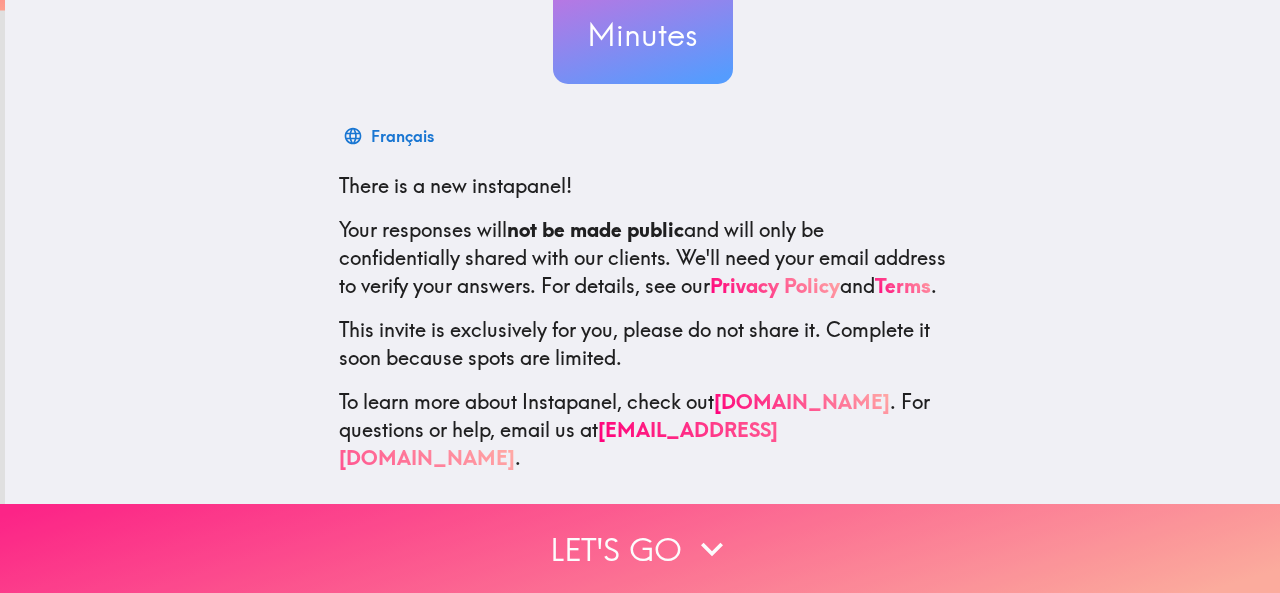 click on "Let's go" at bounding box center (640, 548) 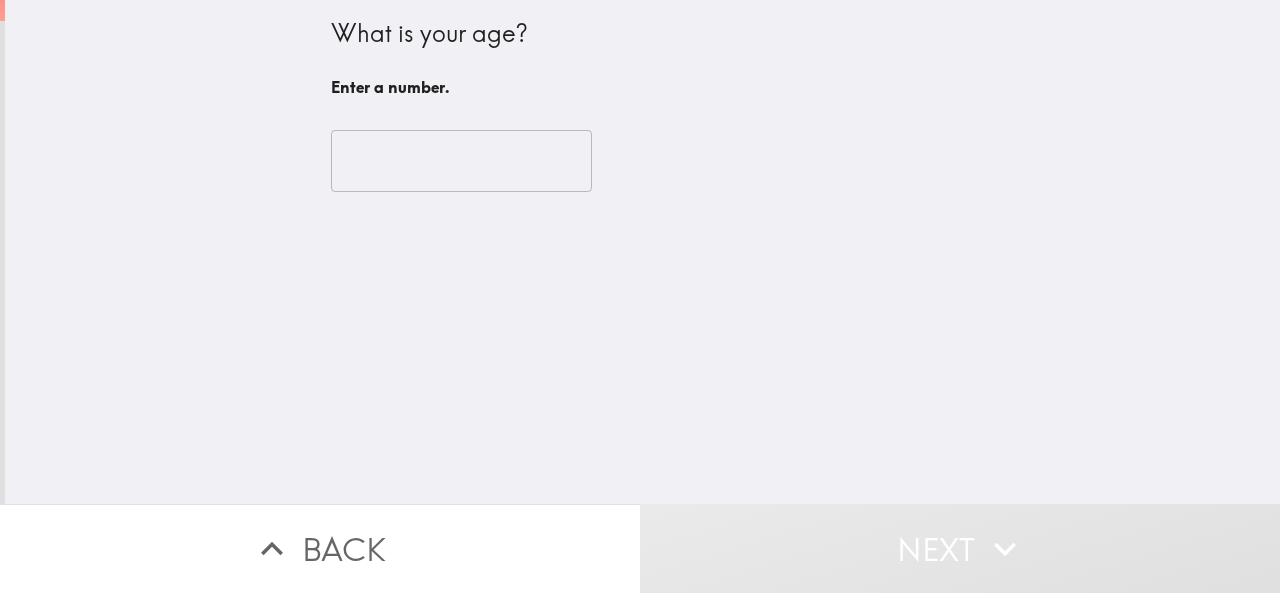 scroll, scrollTop: 0, scrollLeft: 0, axis: both 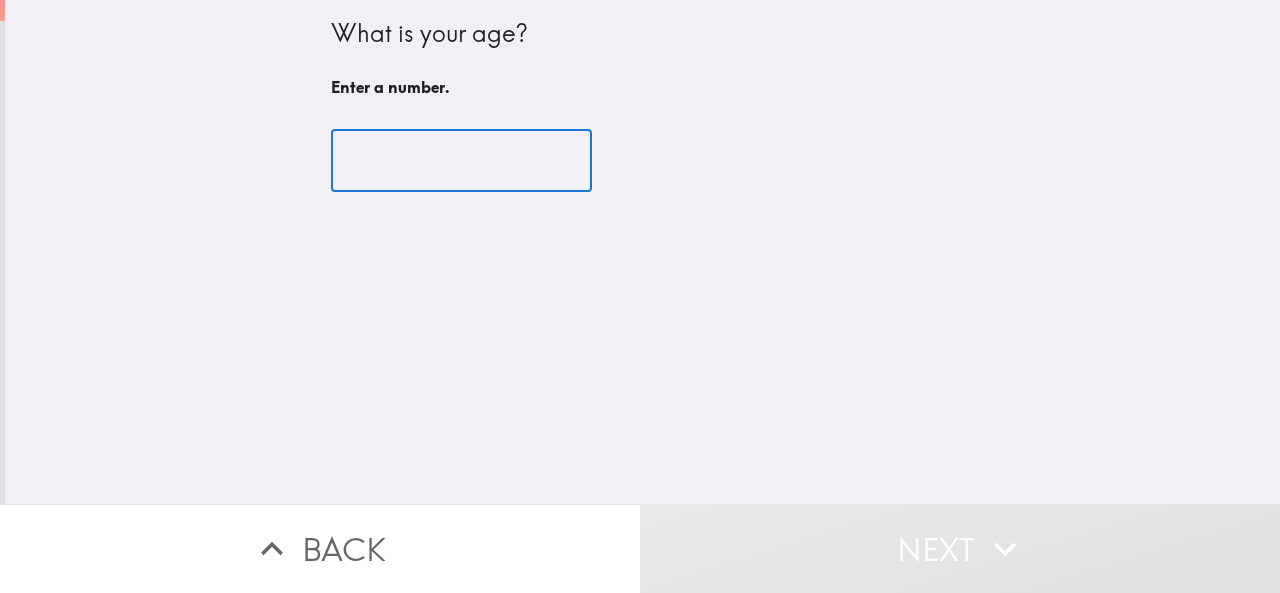 click at bounding box center (461, 161) 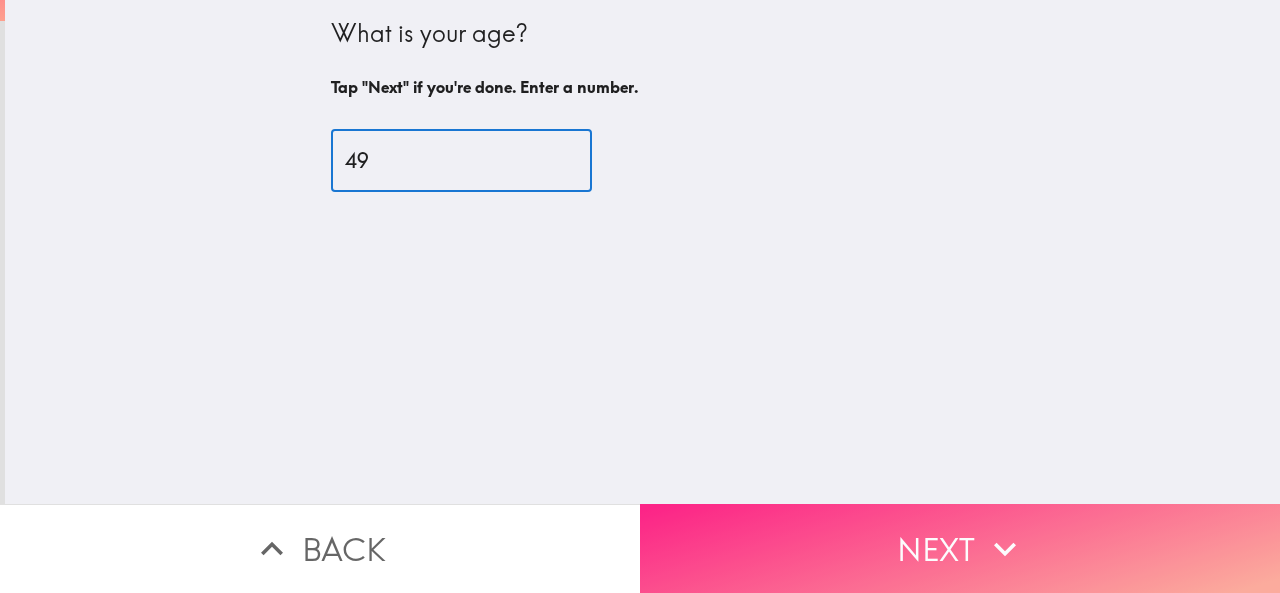 type on "49" 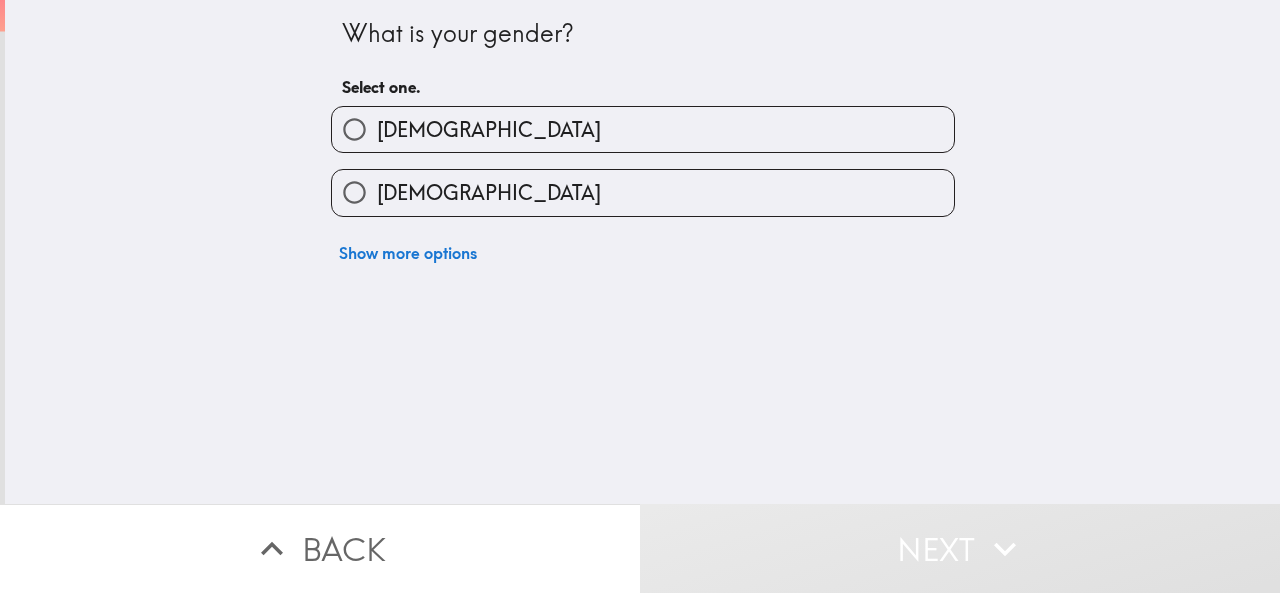 click on "[DEMOGRAPHIC_DATA]" at bounding box center (643, 129) 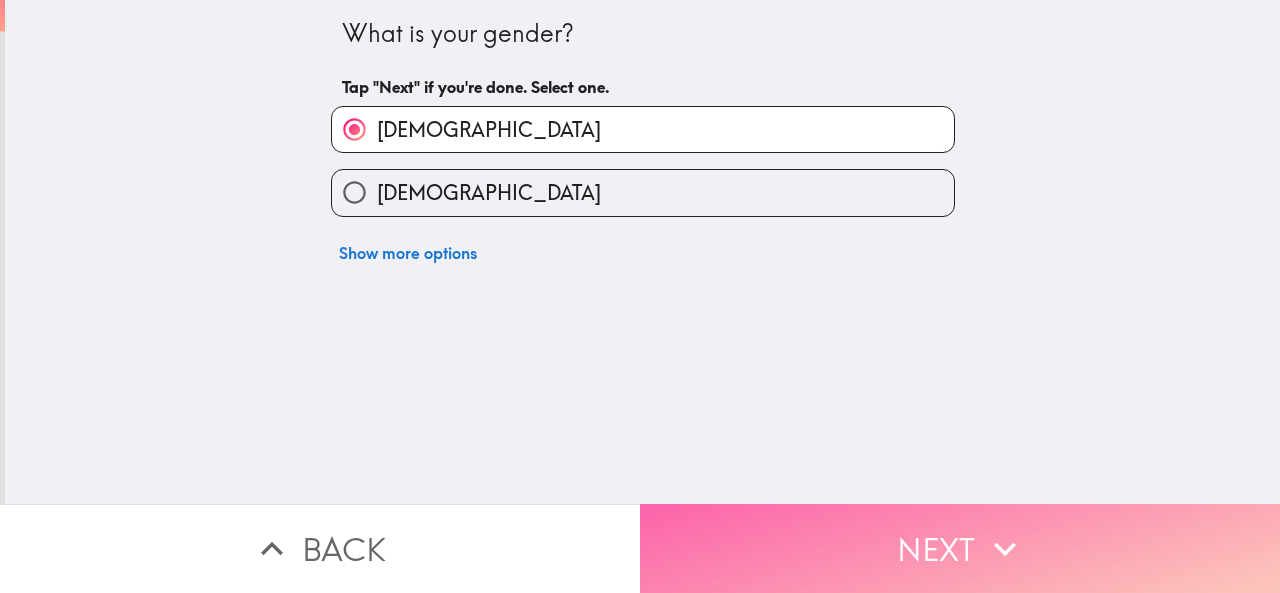 click on "Next" at bounding box center (960, 548) 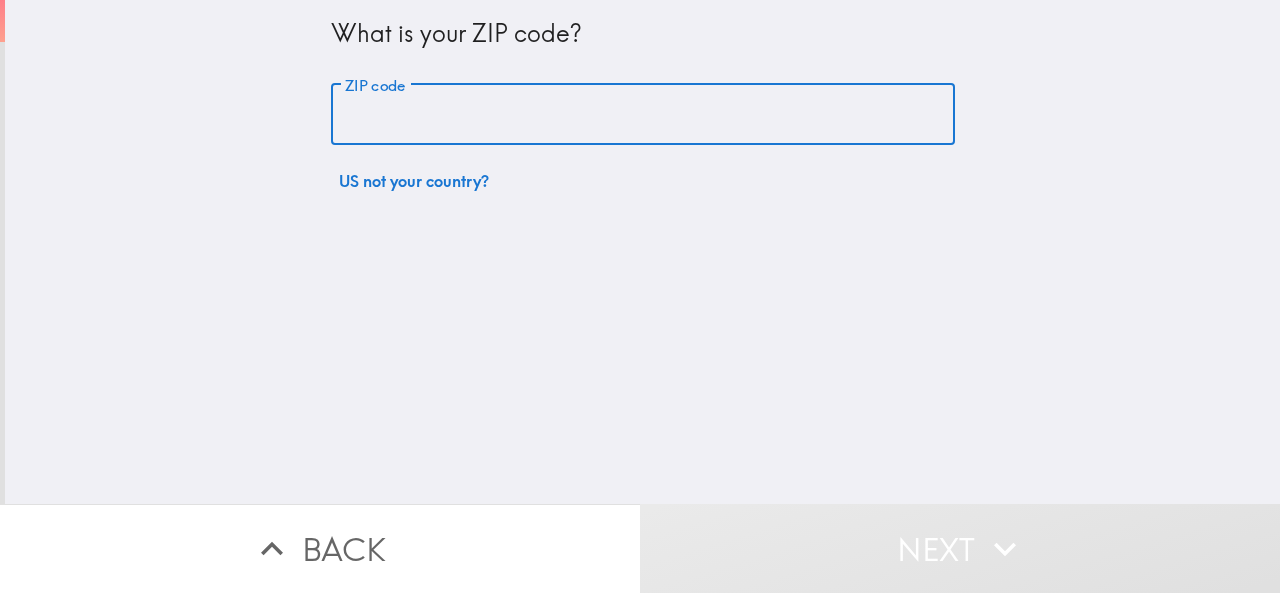 click on "ZIP code" at bounding box center [643, 115] 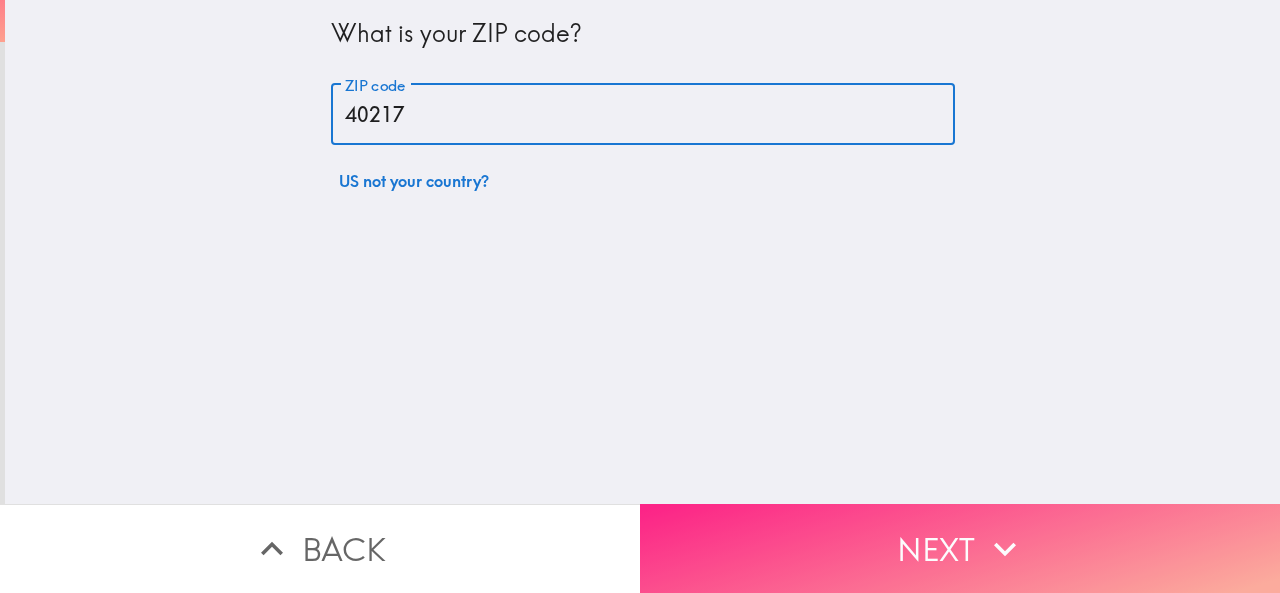 type on "40217" 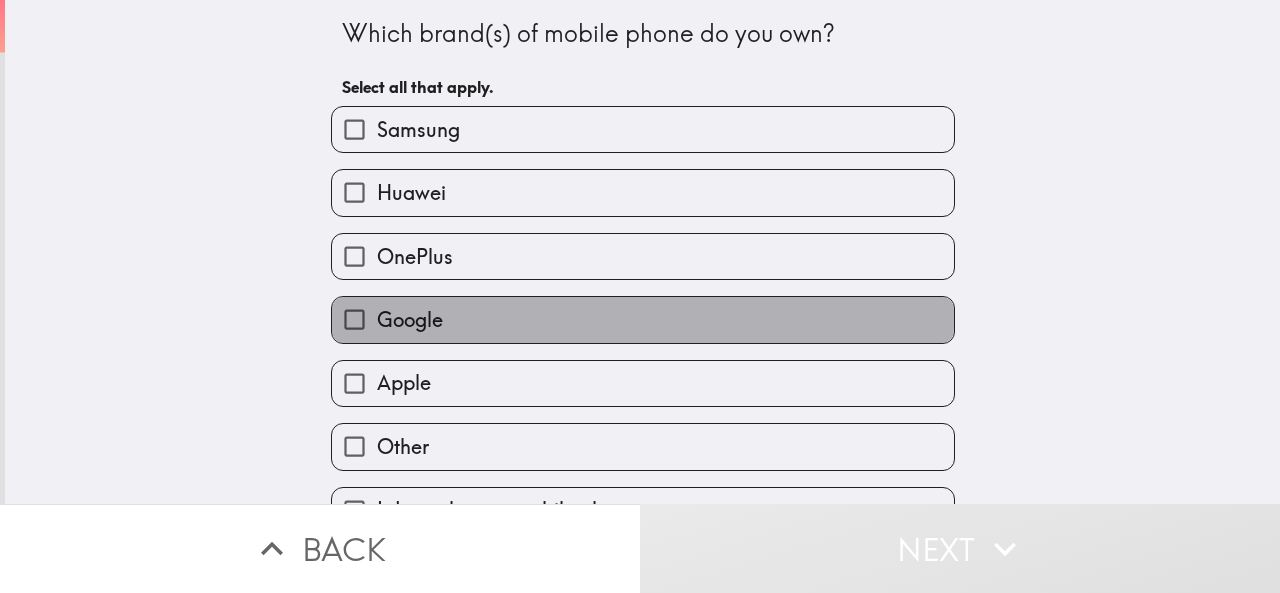 click on "Google" at bounding box center [410, 320] 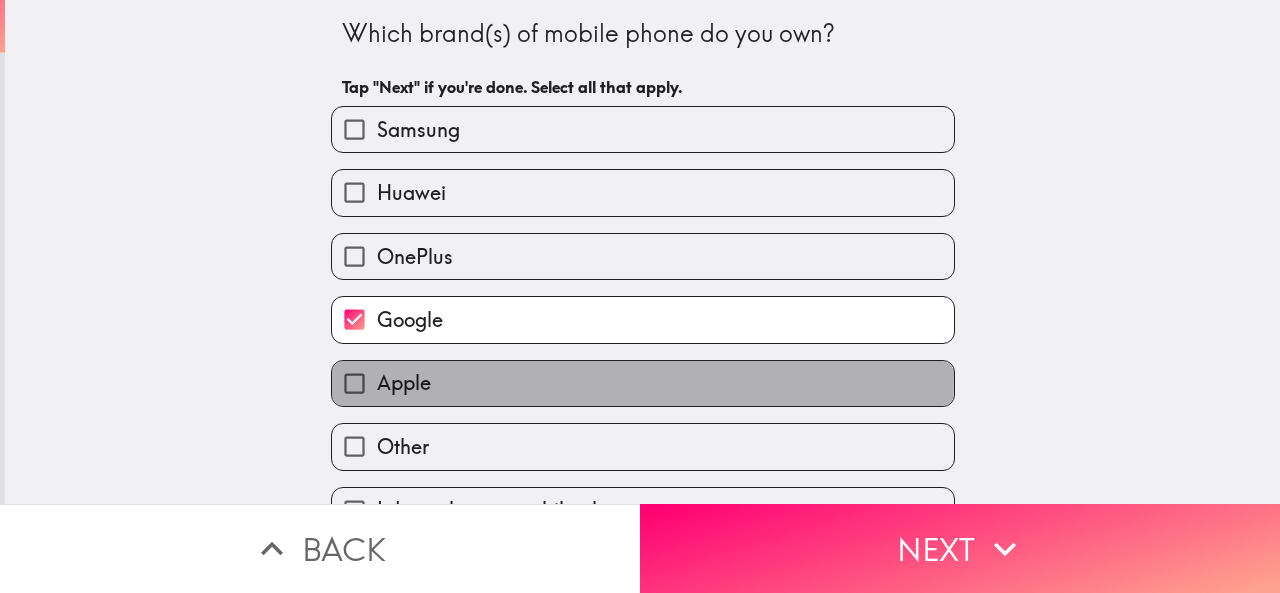 click on "Apple" at bounding box center (404, 383) 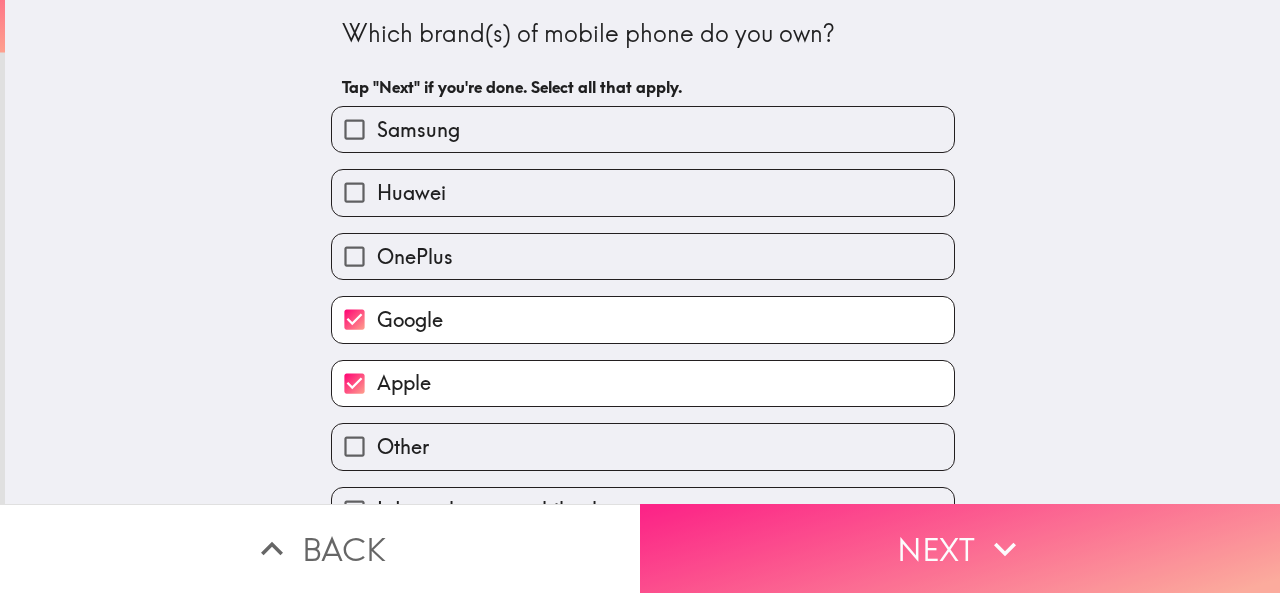 click on "Next" at bounding box center (960, 548) 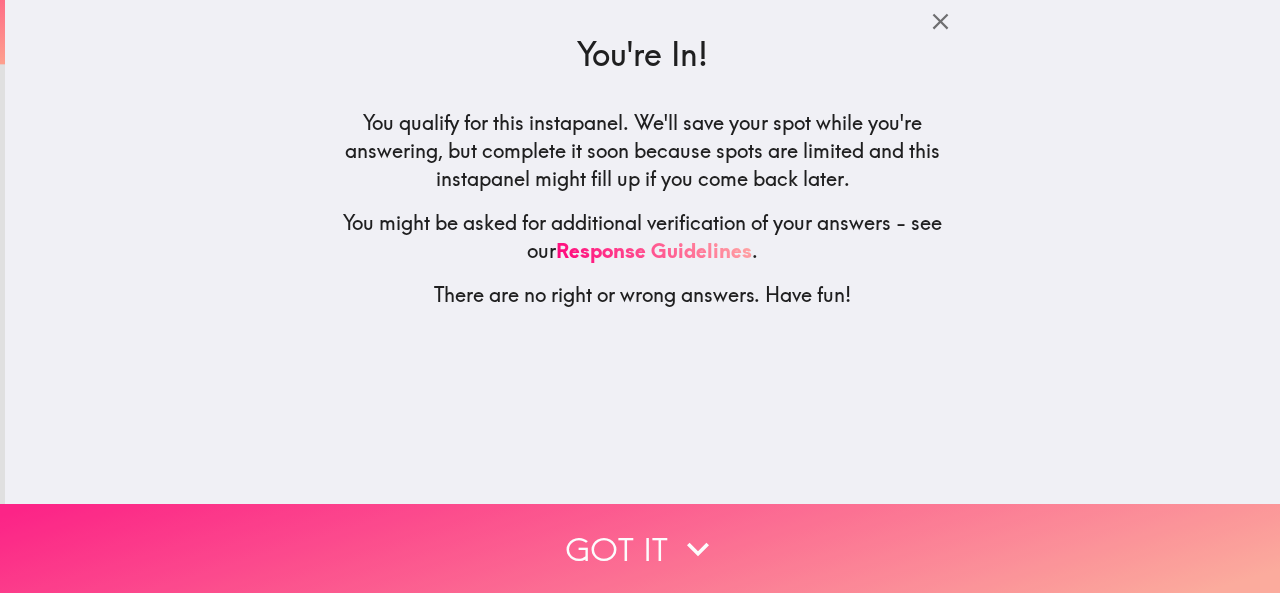 click on "Got it" at bounding box center [640, 548] 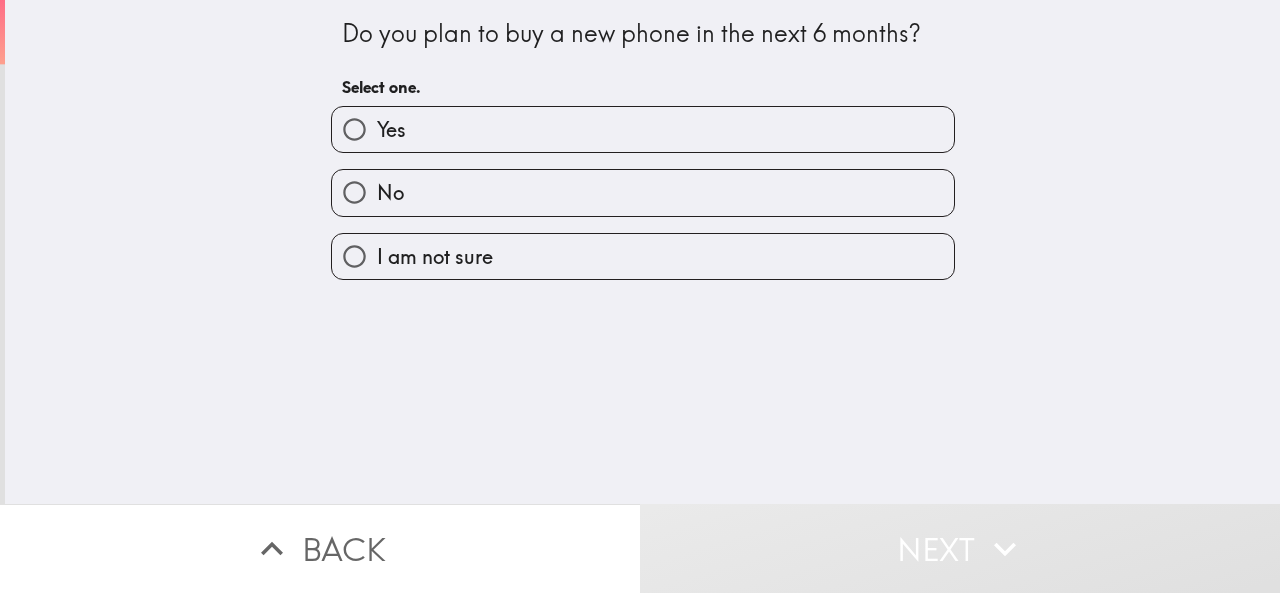 click on "Yes" at bounding box center (643, 129) 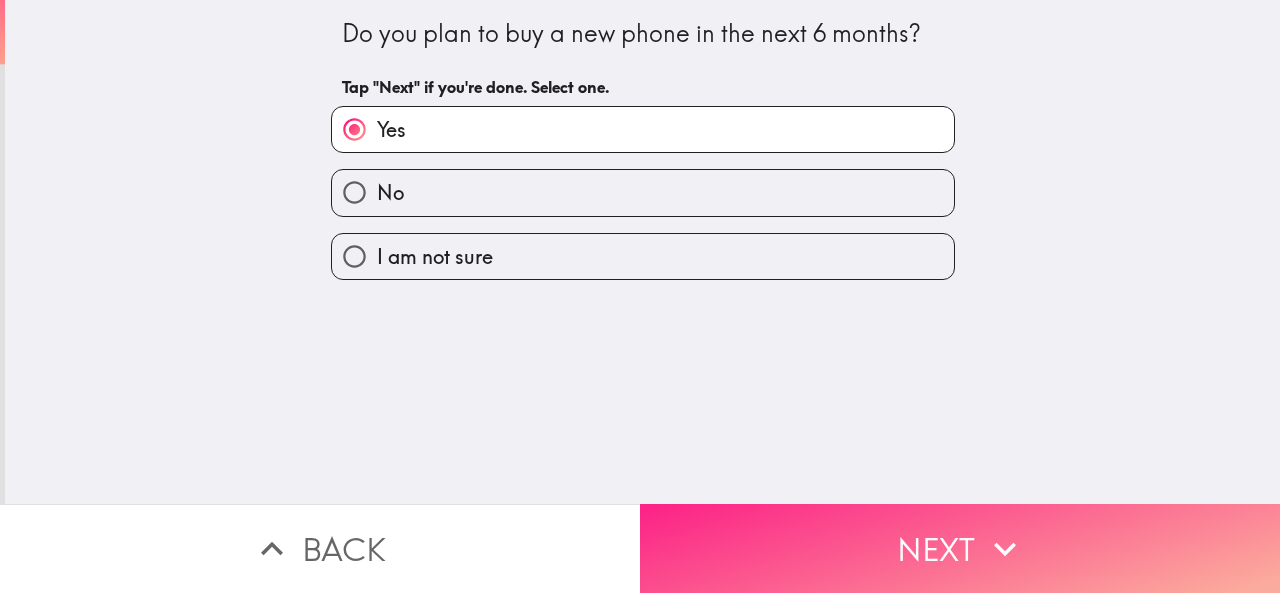 click on "Next" at bounding box center [960, 548] 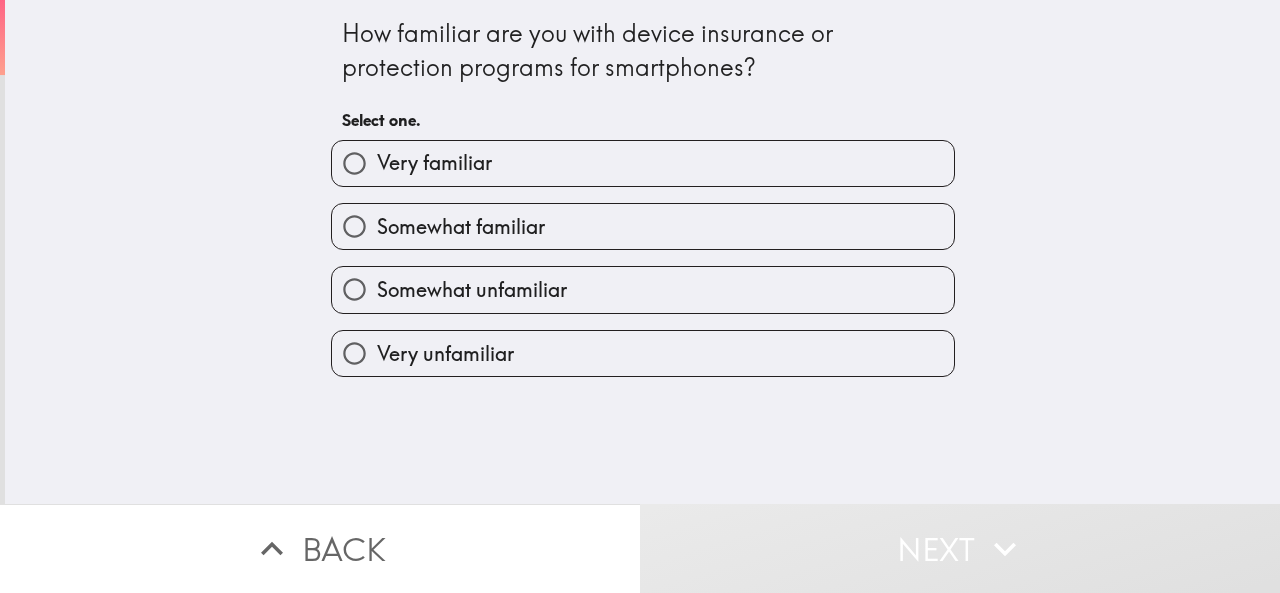 click on "Very familiar" at bounding box center [434, 163] 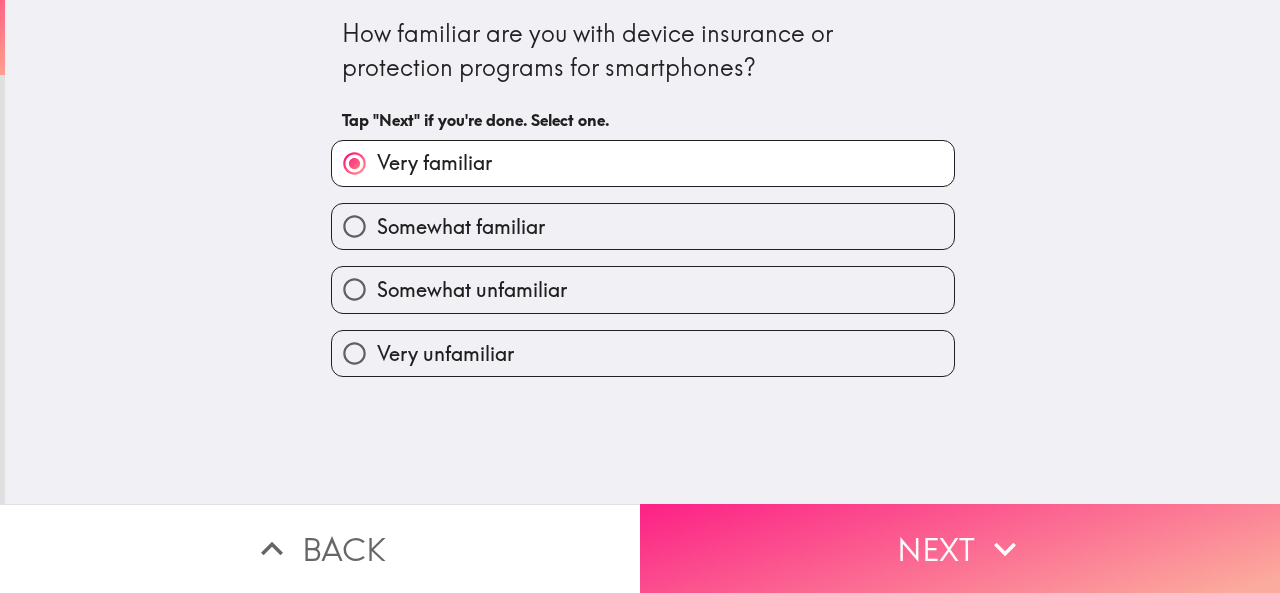 click on "Next" at bounding box center [960, 548] 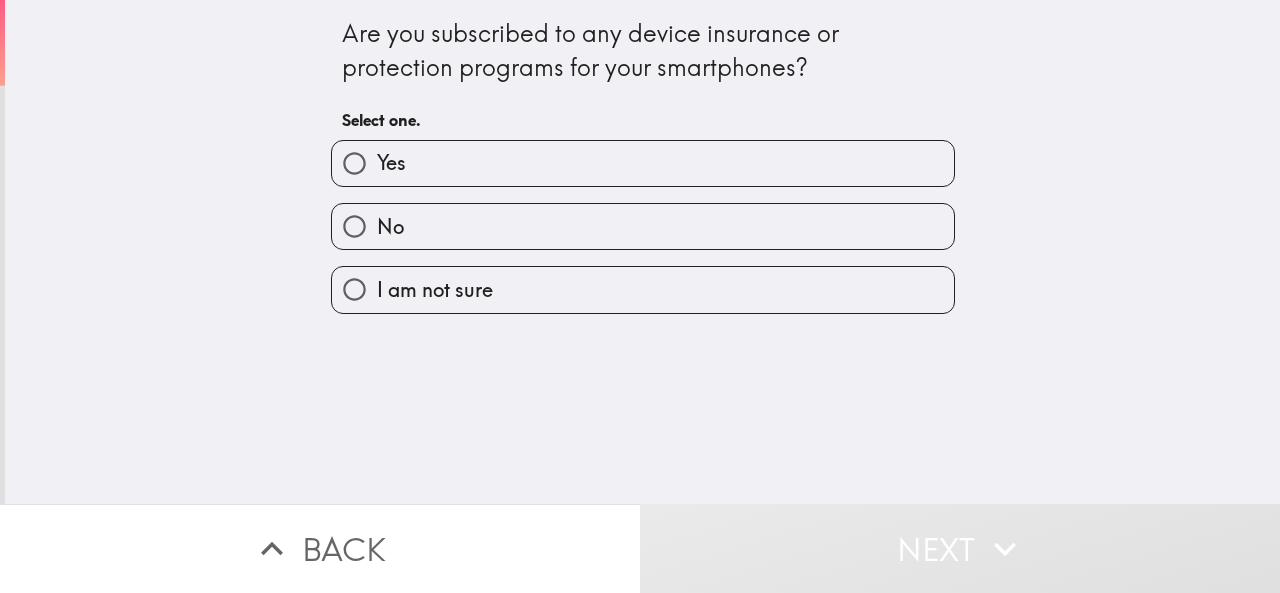 click on "Yes" at bounding box center (643, 163) 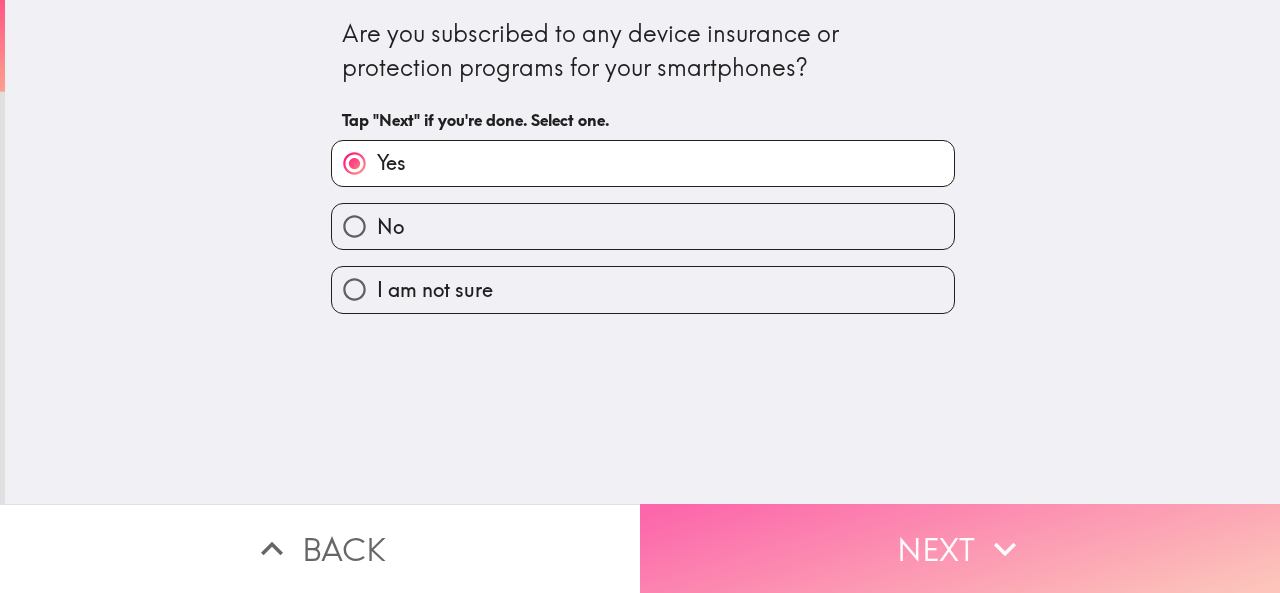 click on "Next" at bounding box center [960, 548] 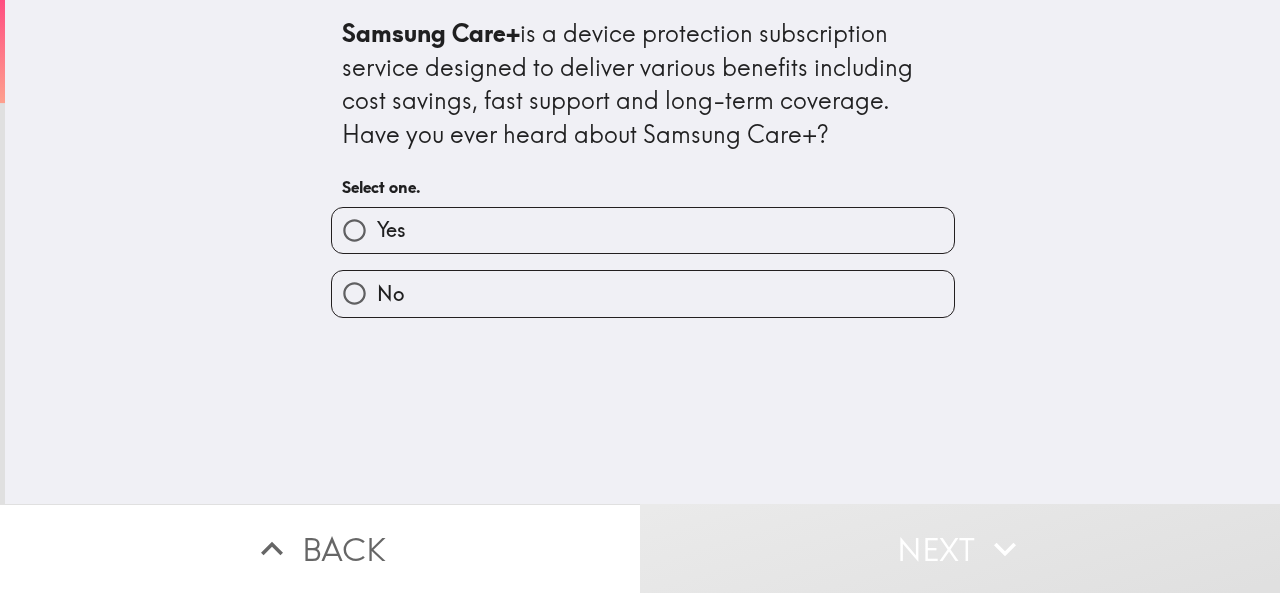 click on "Yes" at bounding box center (643, 230) 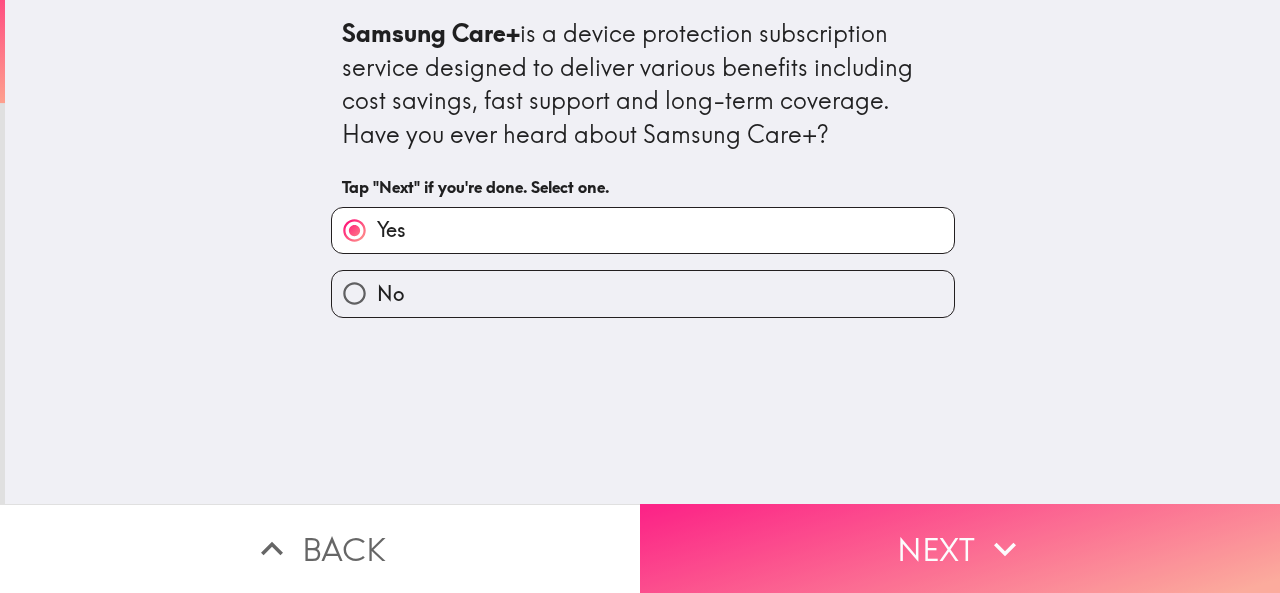 click on "Next" at bounding box center (960, 548) 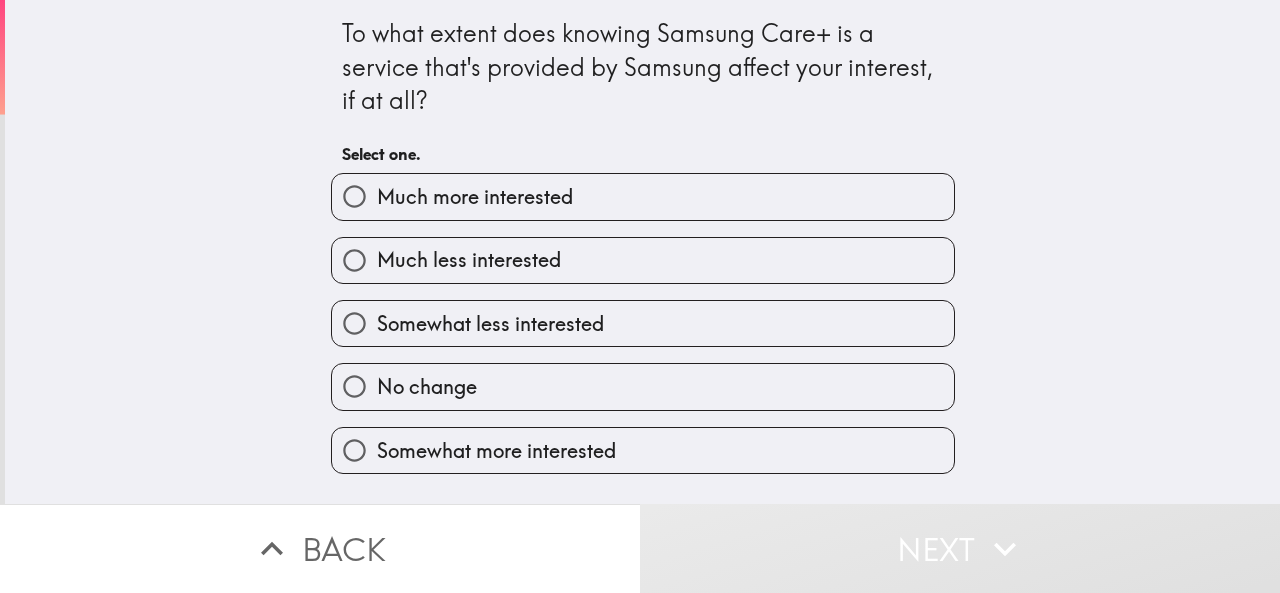click on "Much more interested" at bounding box center (475, 197) 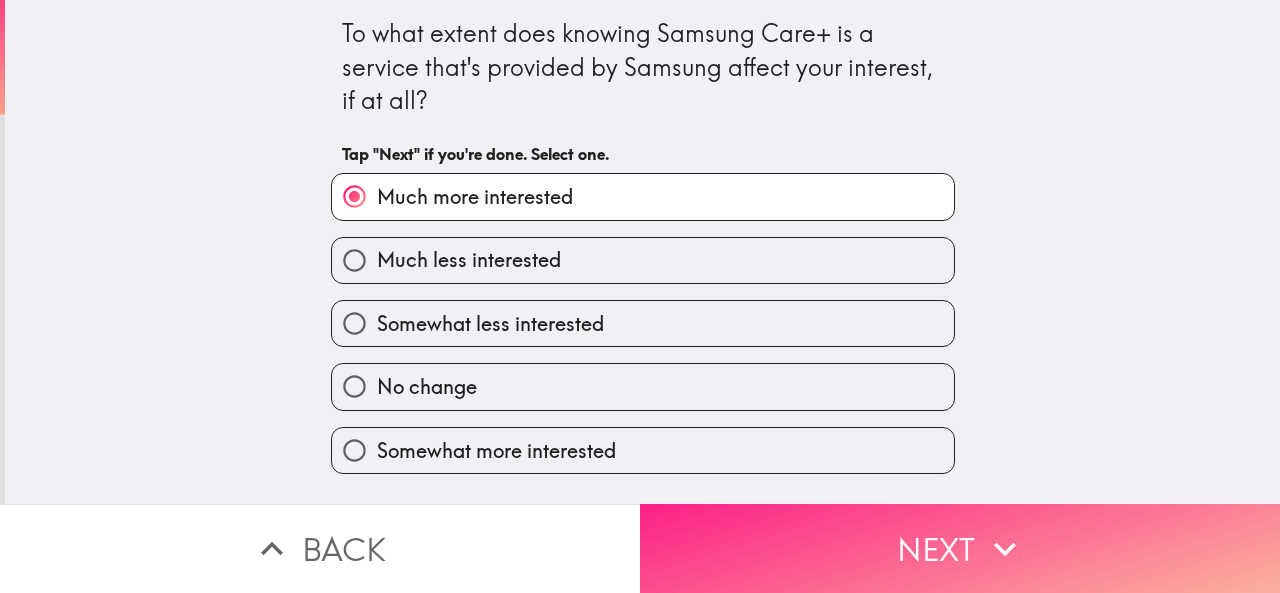 click on "Next" at bounding box center [960, 548] 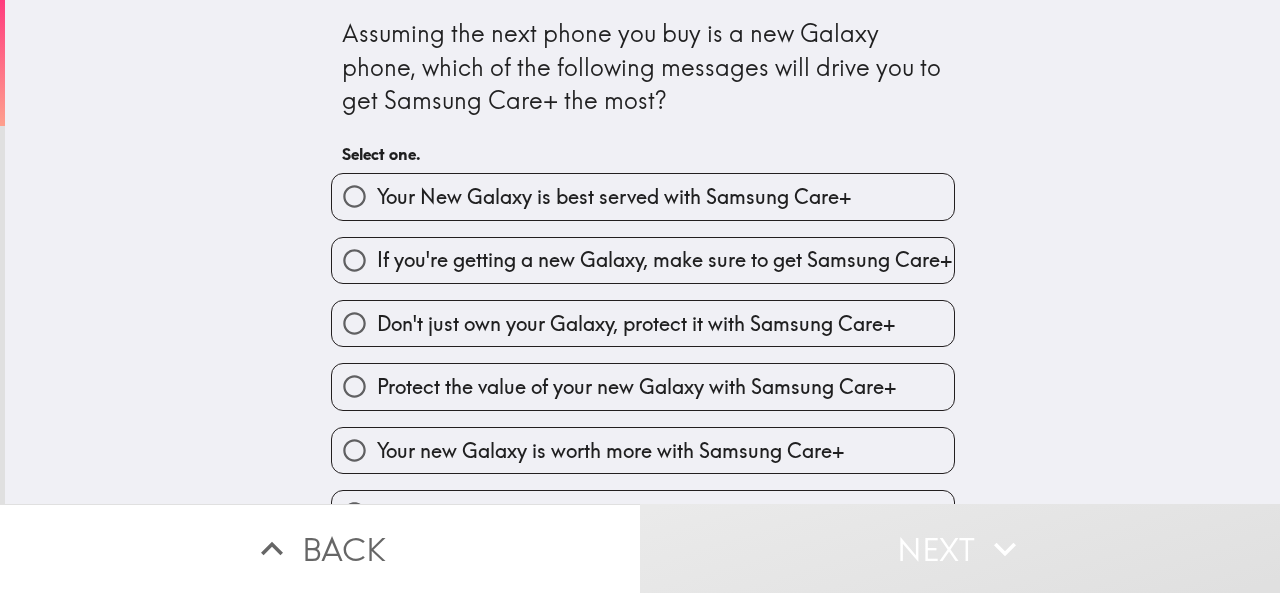 click on "If you're getting a new Galaxy, make sure to get Samsung Care+" at bounding box center [664, 260] 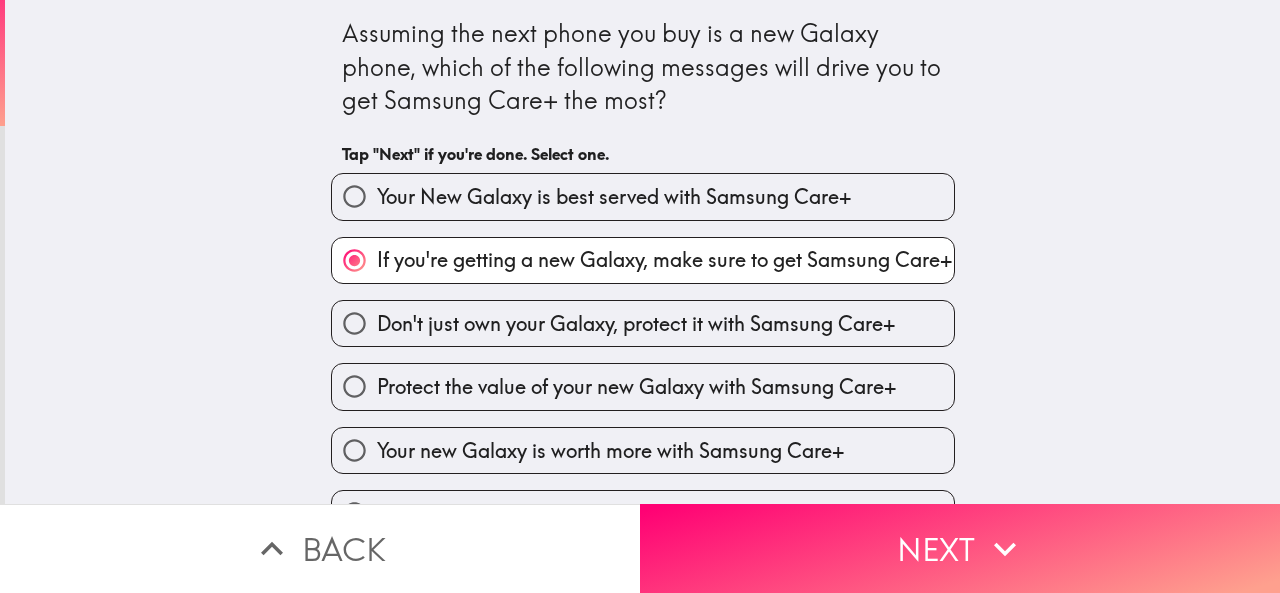 scroll, scrollTop: 62, scrollLeft: 0, axis: vertical 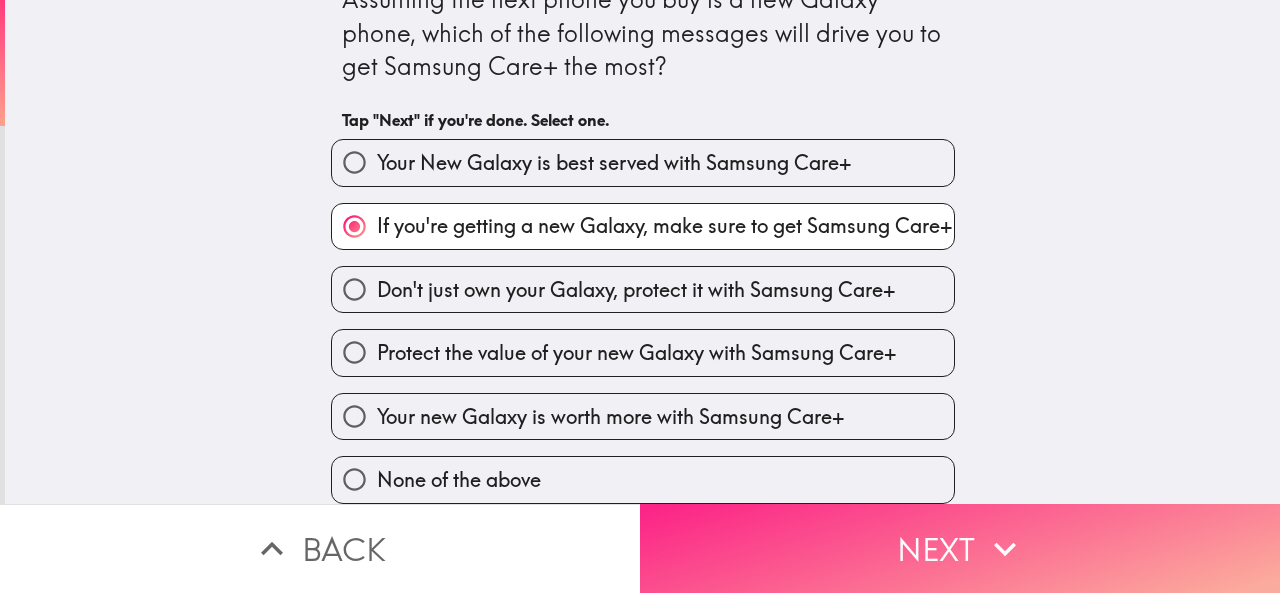 click on "Next" at bounding box center [960, 548] 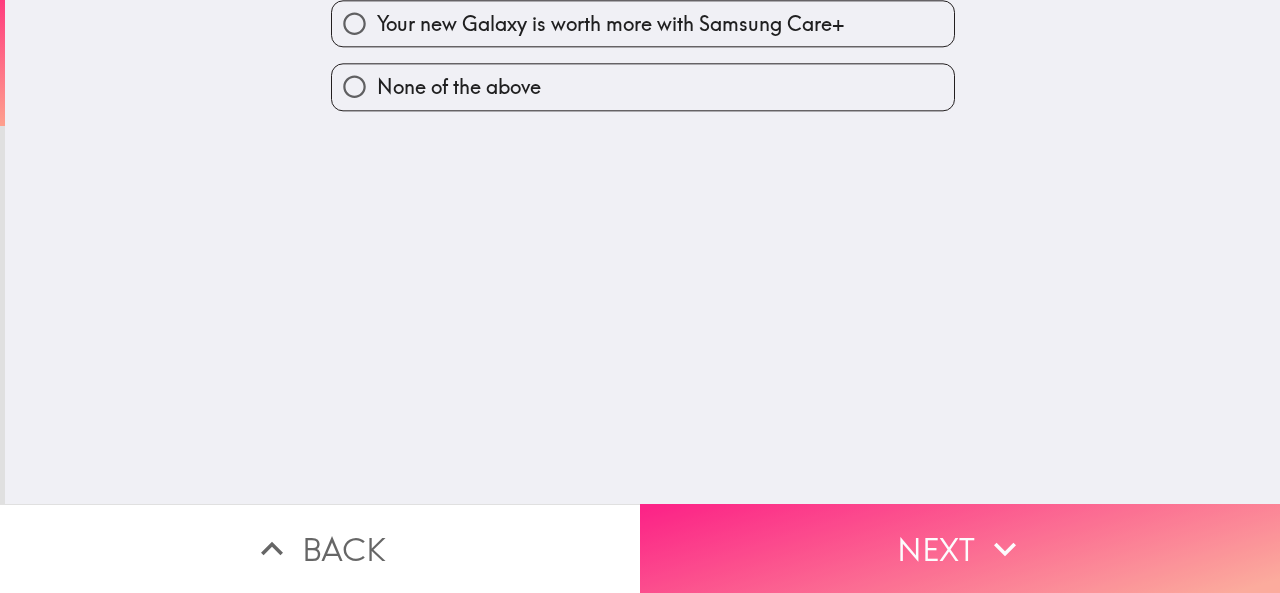 scroll, scrollTop: 0, scrollLeft: 0, axis: both 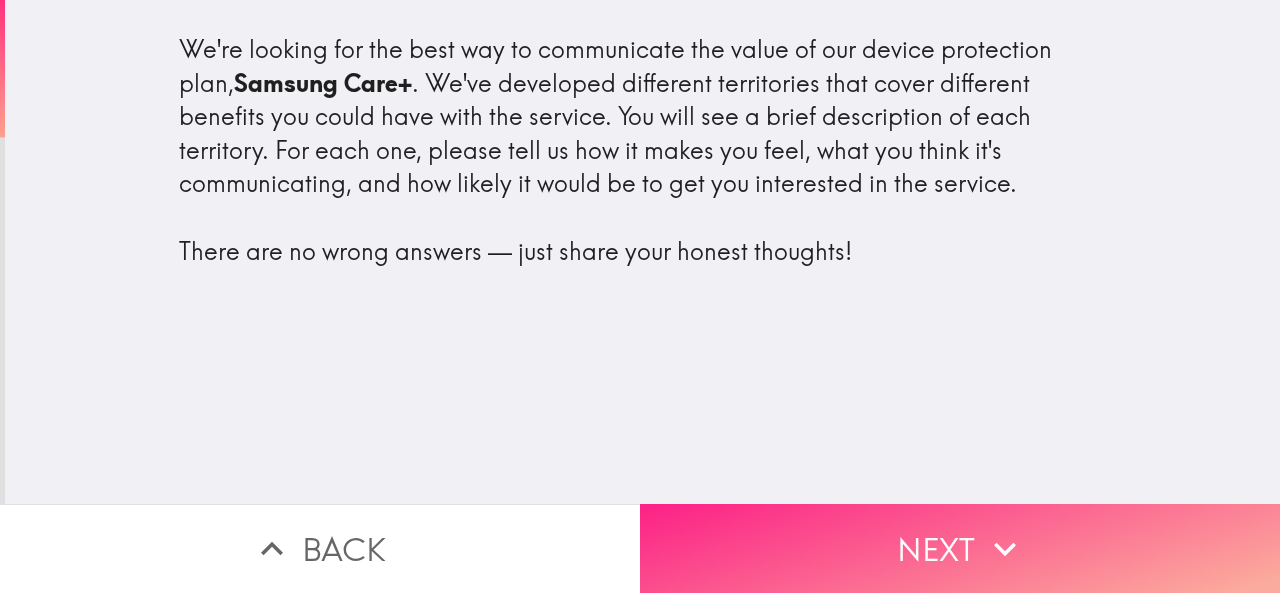 click on "Next" at bounding box center (960, 548) 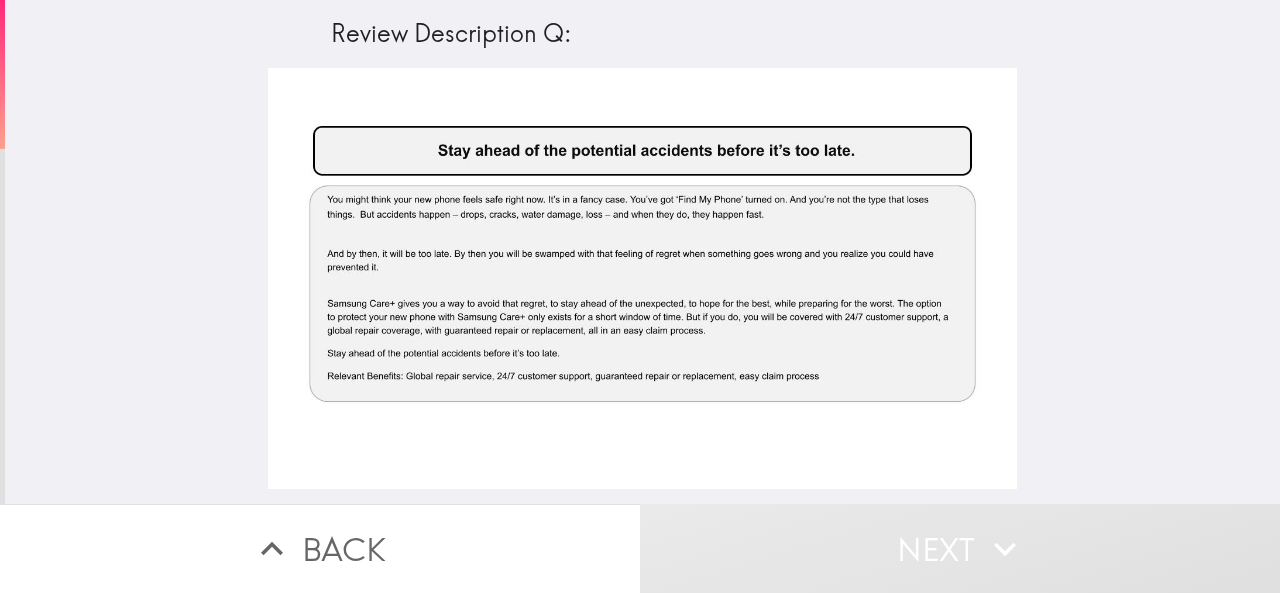click at bounding box center [643, 279] 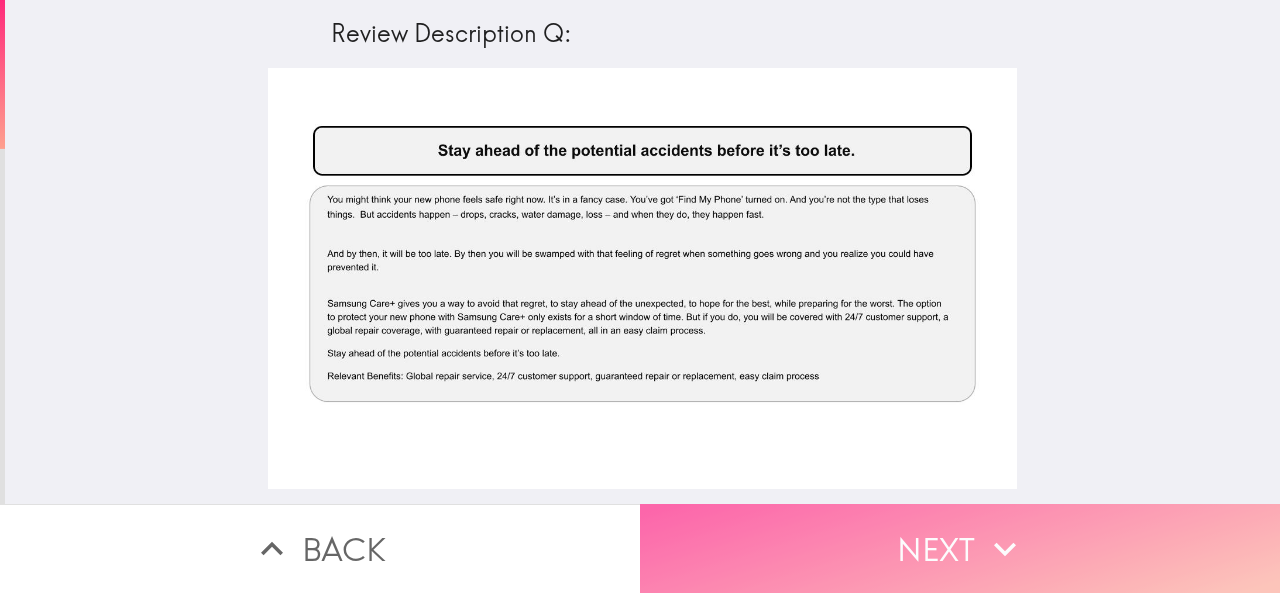 click on "Next" at bounding box center [960, 548] 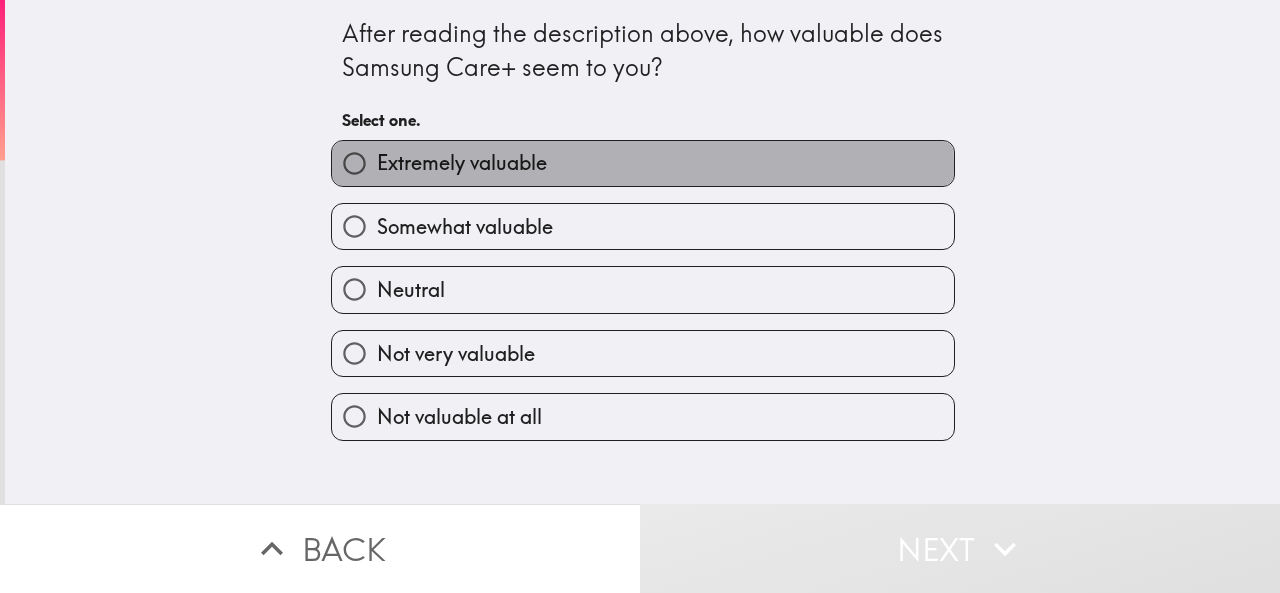 click on "Extremely valuable" at bounding box center [462, 163] 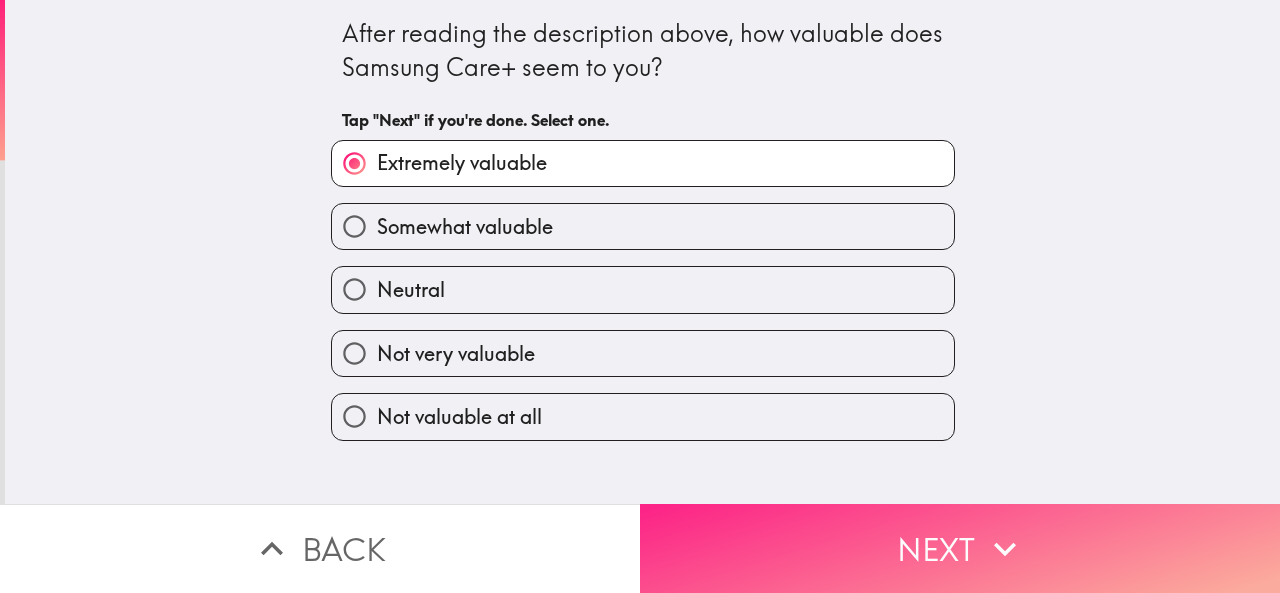 click on "Next" at bounding box center (960, 548) 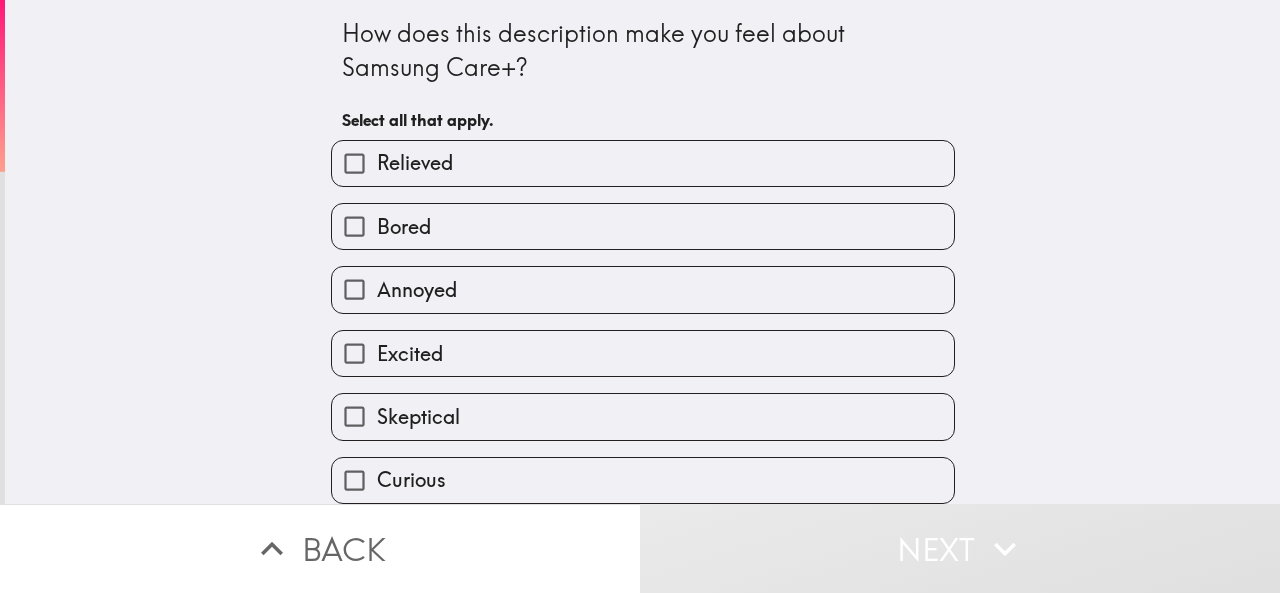 click on "Bored" at bounding box center (643, 226) 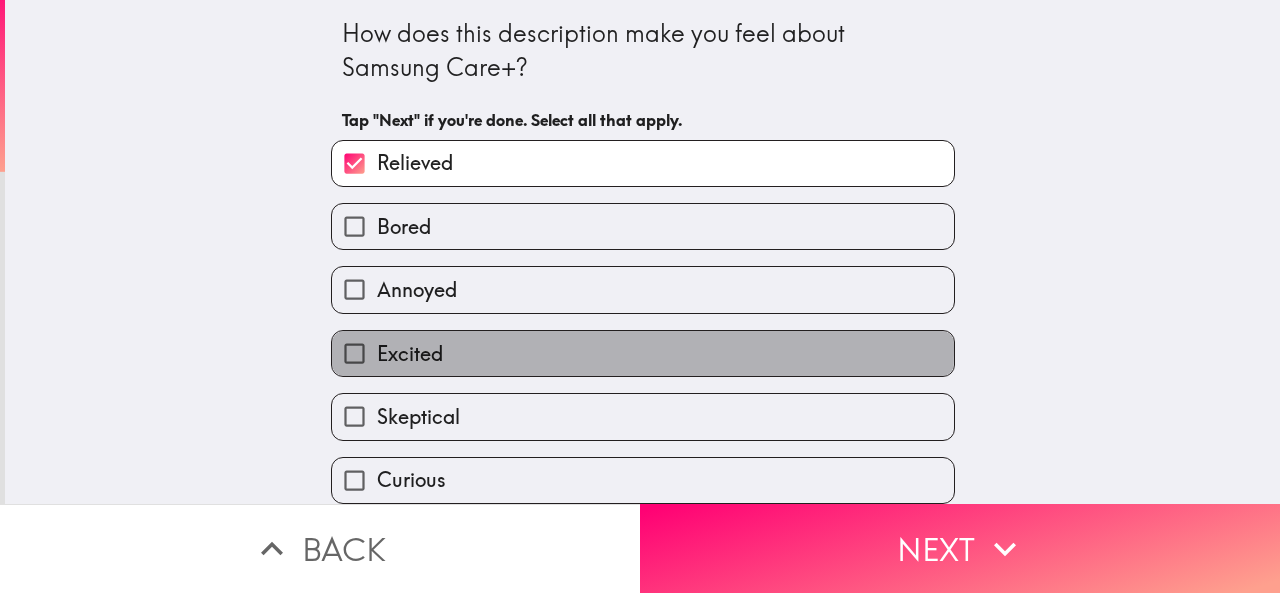 click on "Excited" at bounding box center (410, 354) 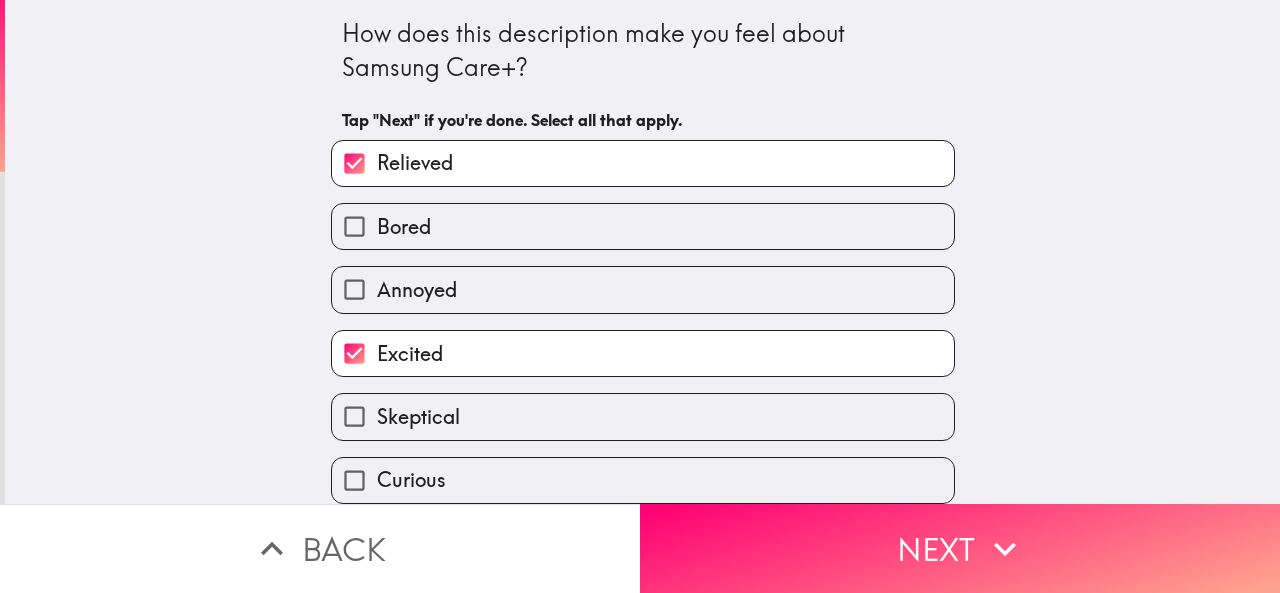 click on "Skeptical" at bounding box center (418, 417) 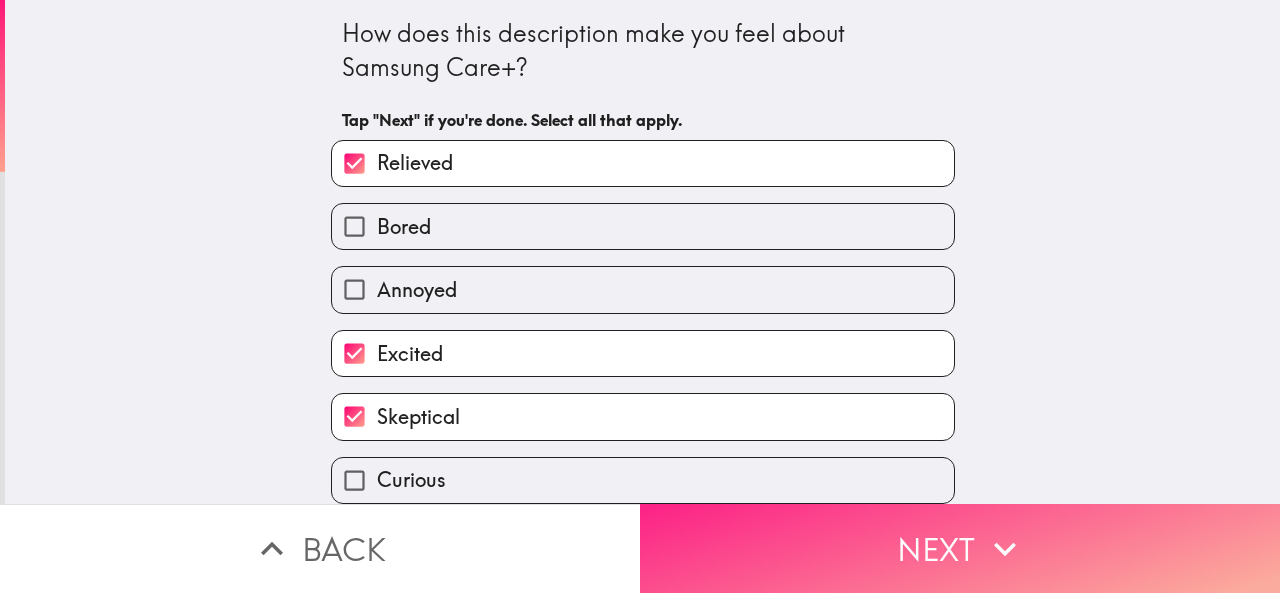 click on "Next" at bounding box center [960, 548] 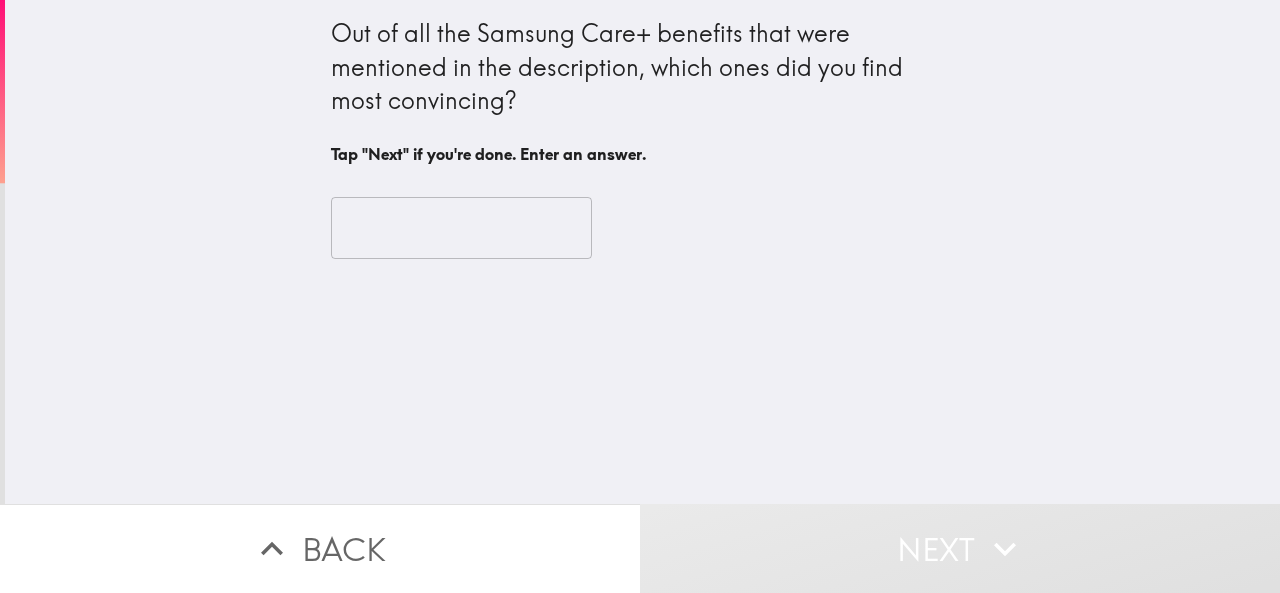 click at bounding box center (461, 228) 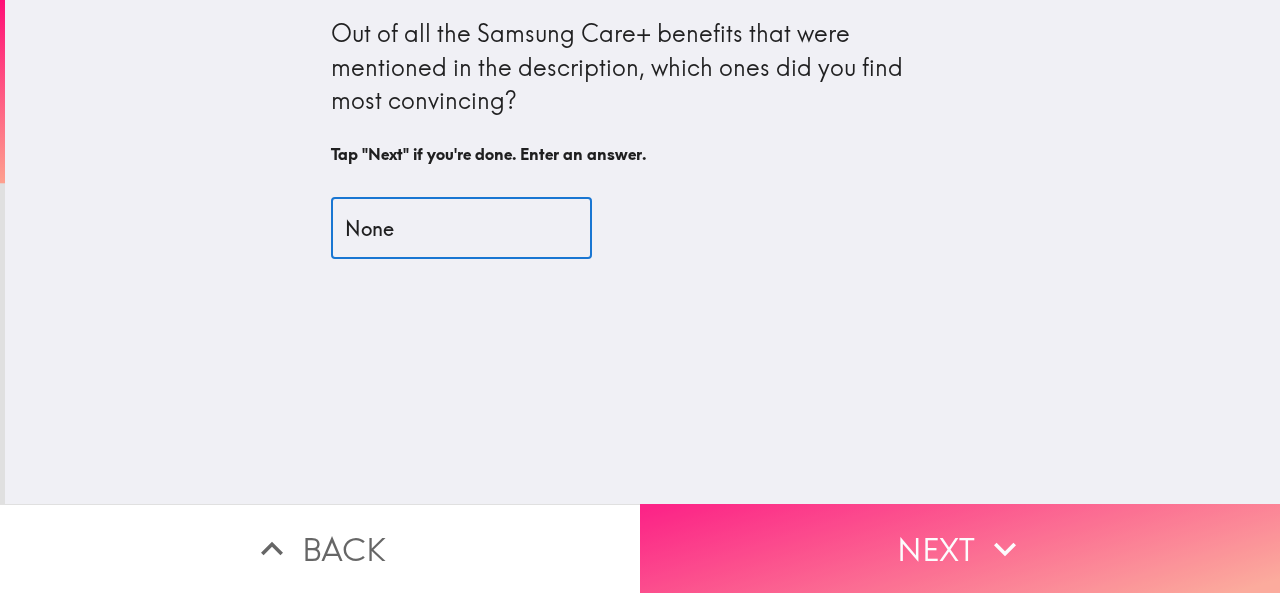 type on "None" 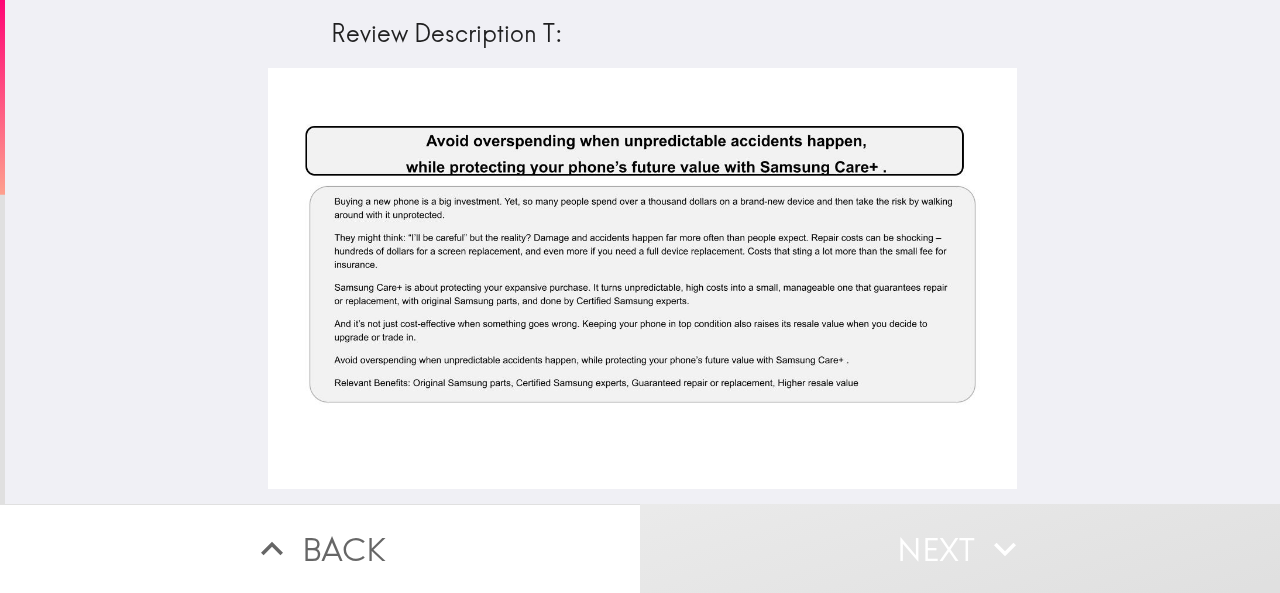 click at bounding box center (643, 279) 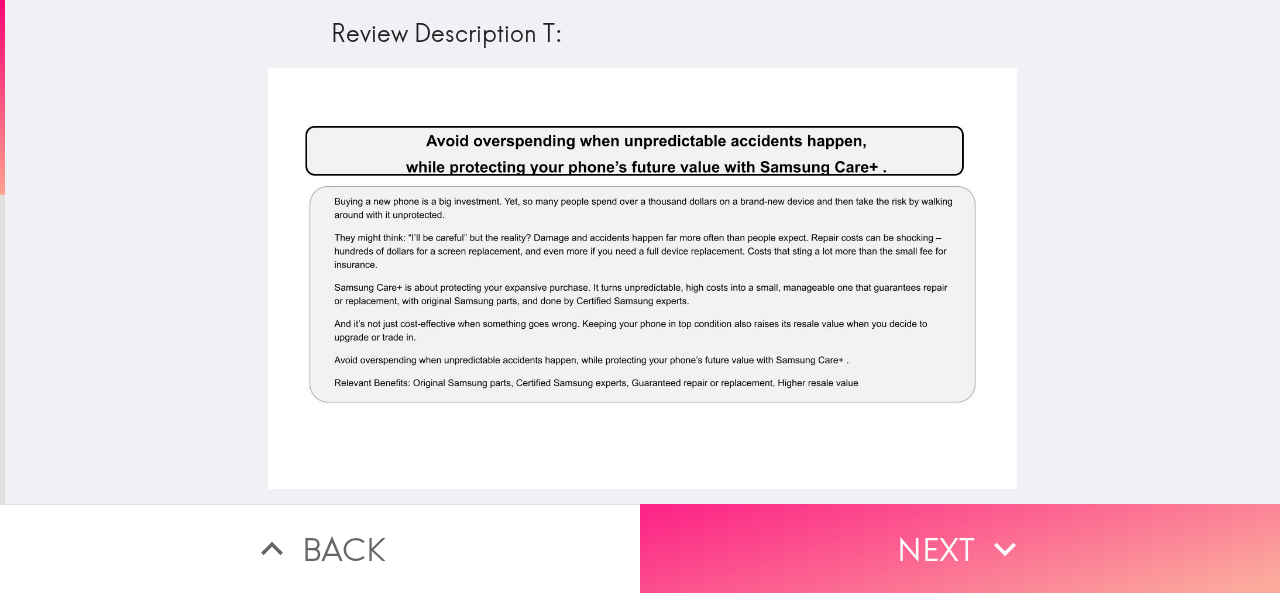 click on "Next" at bounding box center (960, 548) 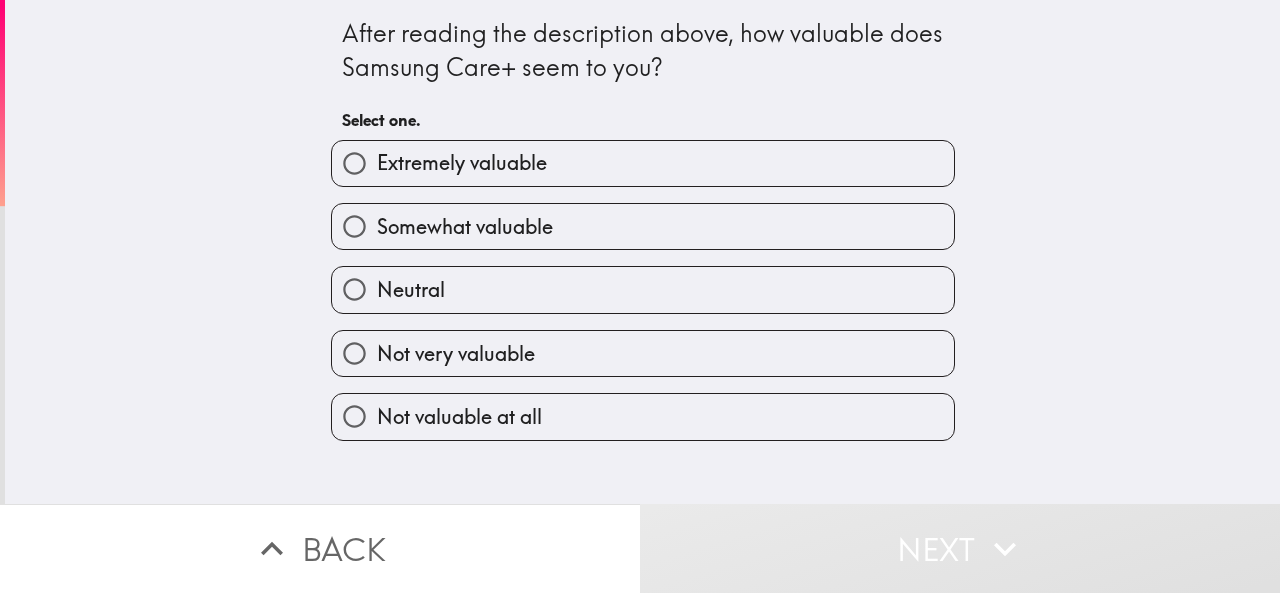 click on "Extremely valuable" at bounding box center [643, 163] 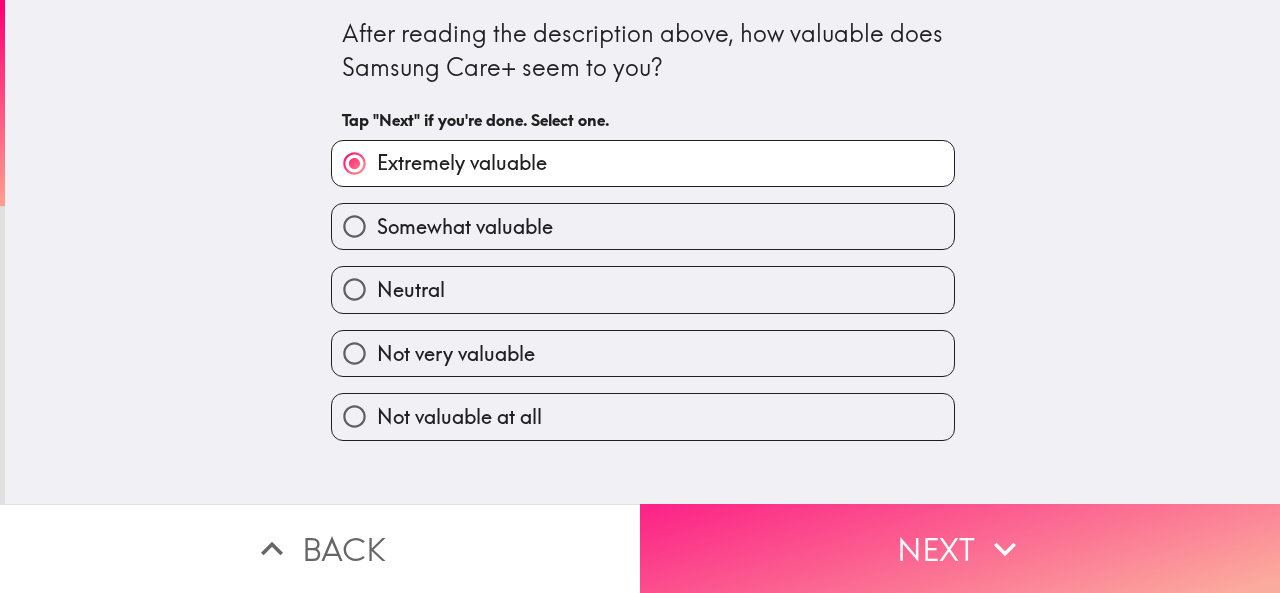 click on "Next" at bounding box center [960, 548] 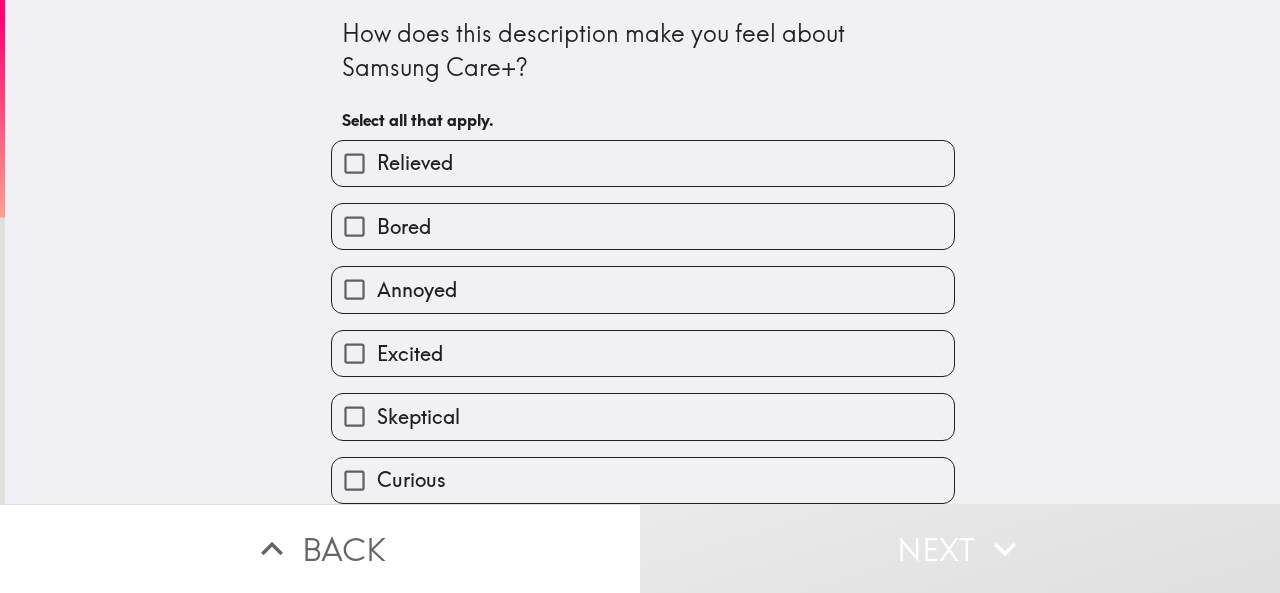 click on "Relieved" at bounding box center (643, 163) 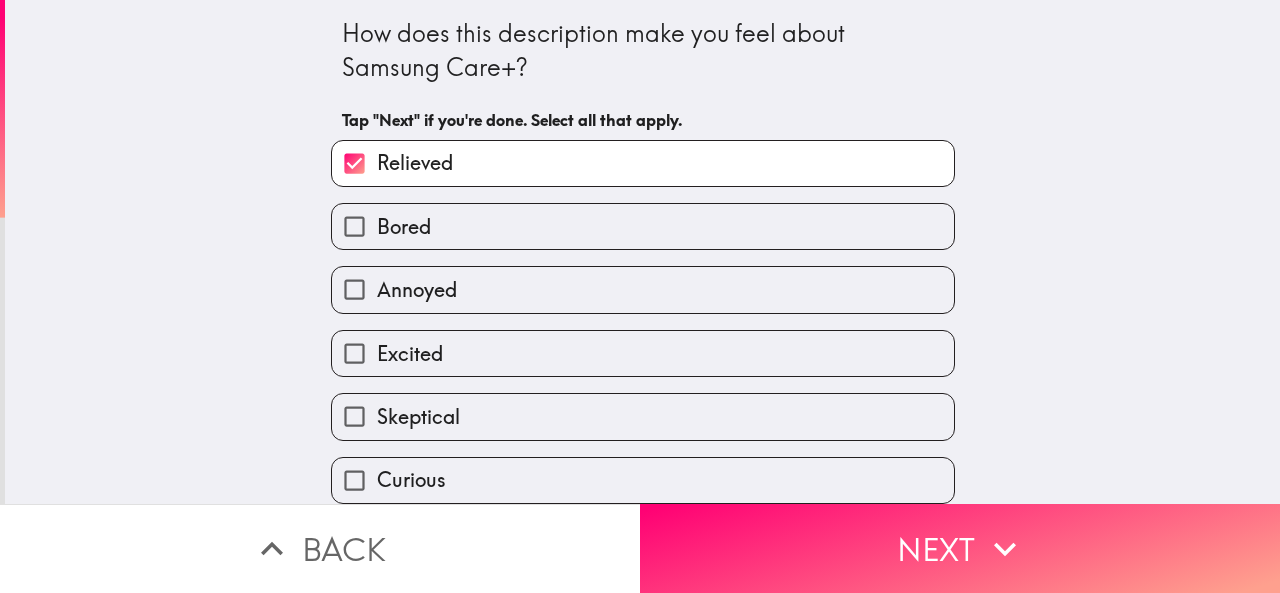 click on "Excited" at bounding box center [643, 353] 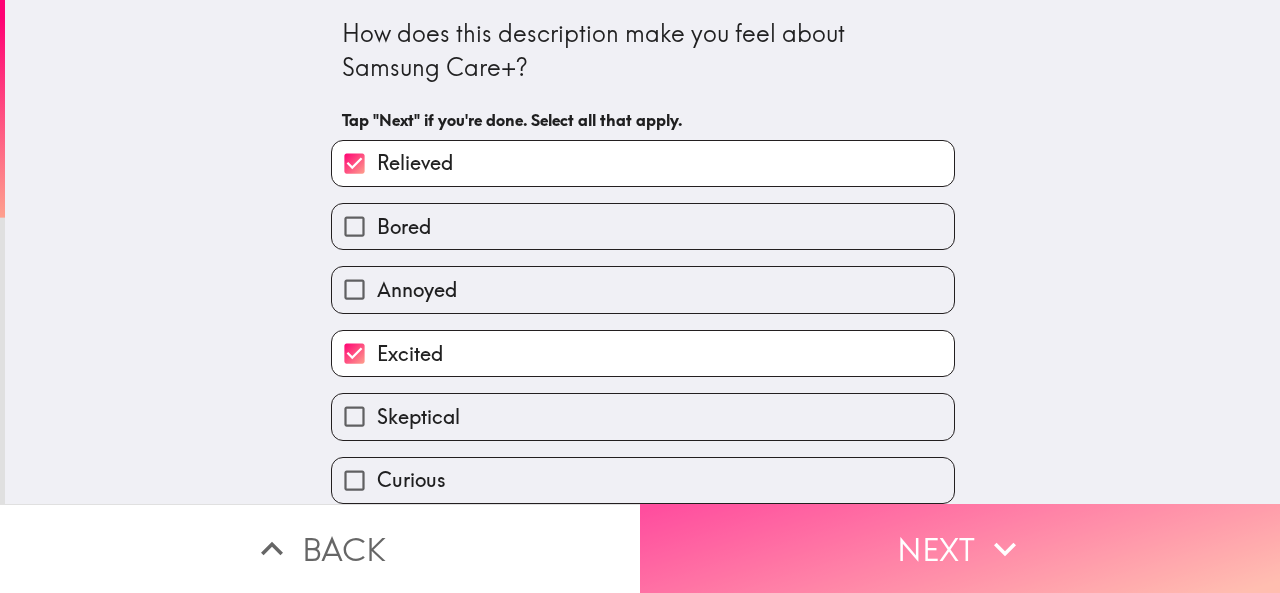 click on "How does this description make you feel about Samsung Care+? Tap "Next" if you're done.   Select all that apply. Relieved Bored Annoyed Excited Skeptical Curious Happy Intrigued Other Back Next" at bounding box center (640, 296) 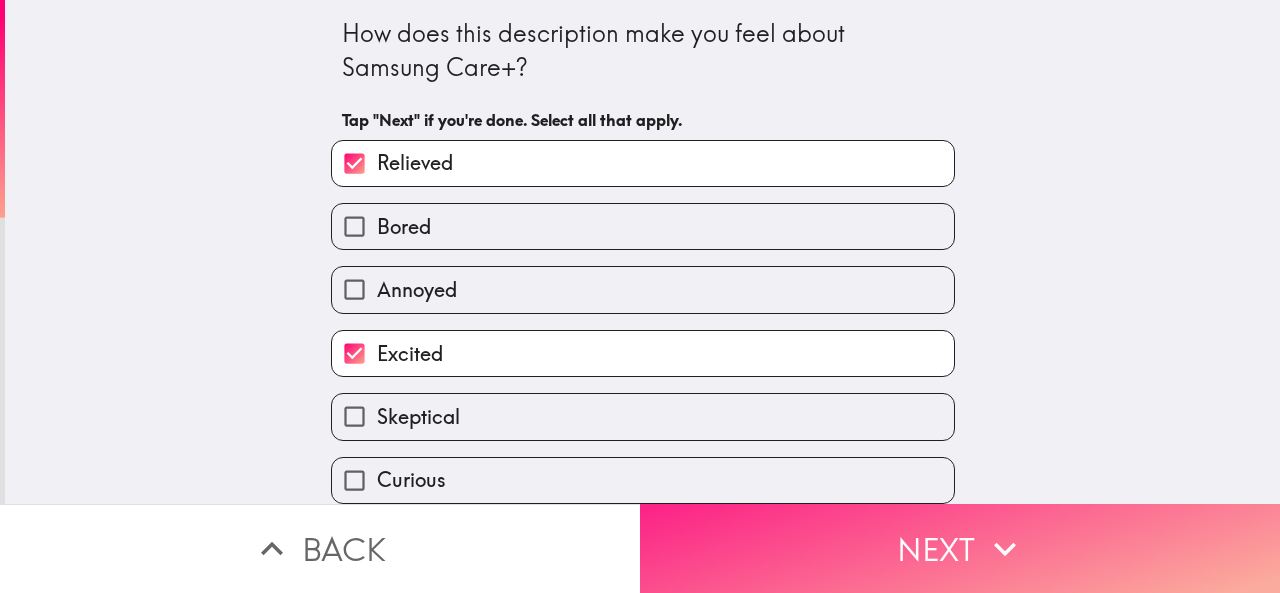 click on "Next" at bounding box center [960, 548] 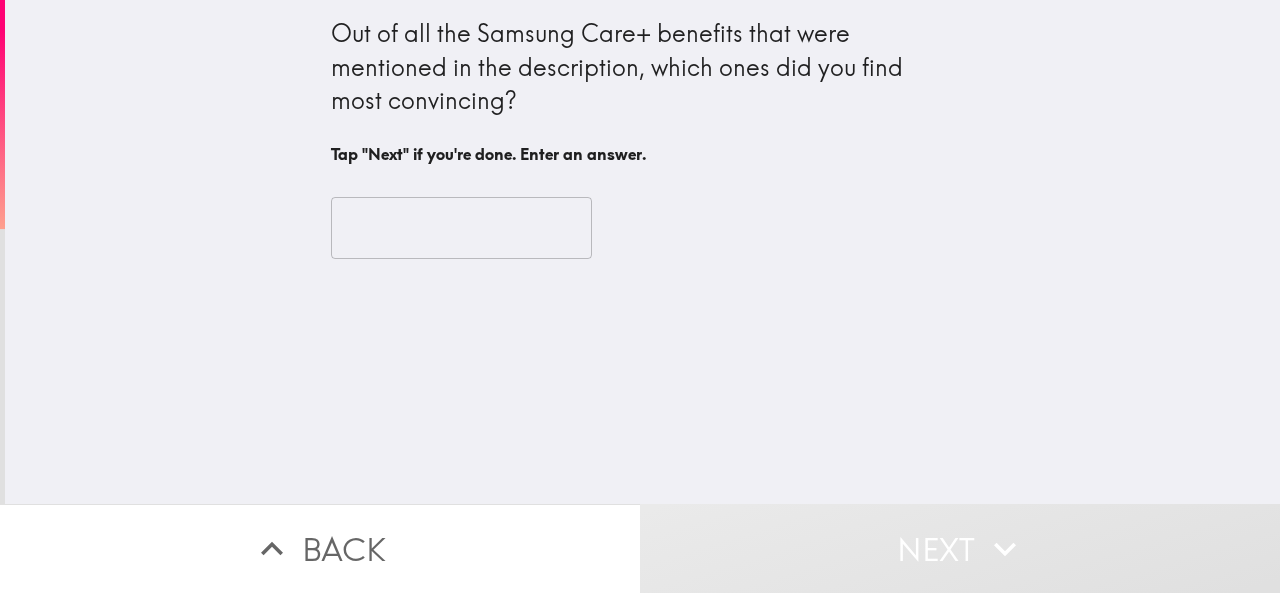 click at bounding box center (461, 228) 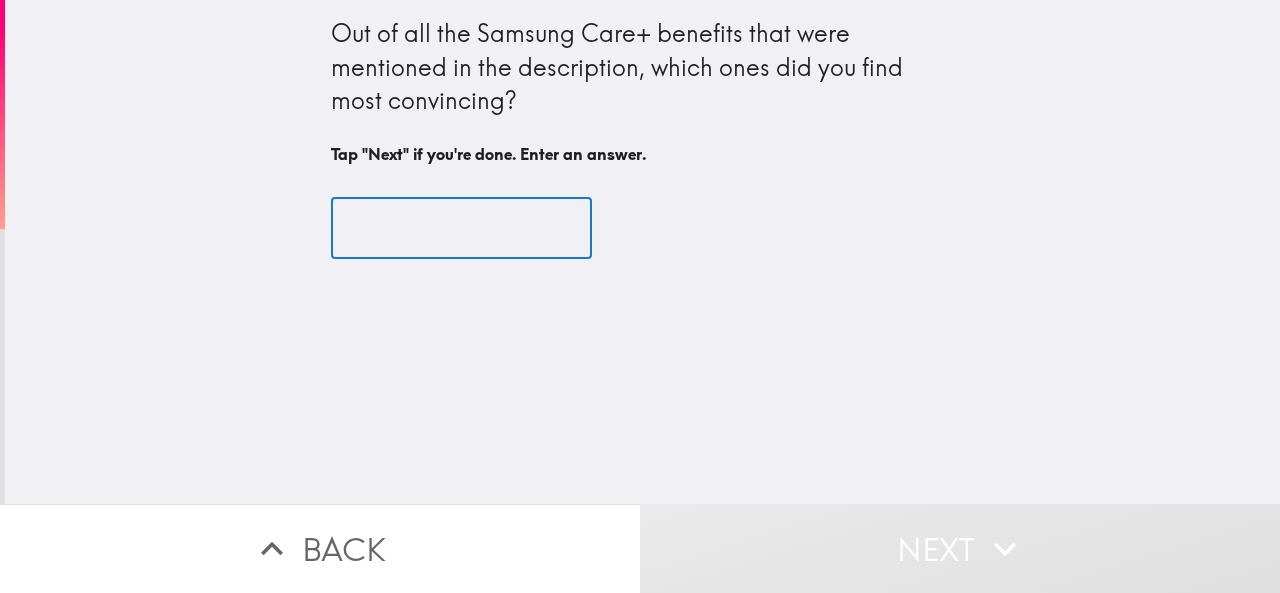 type on "M" 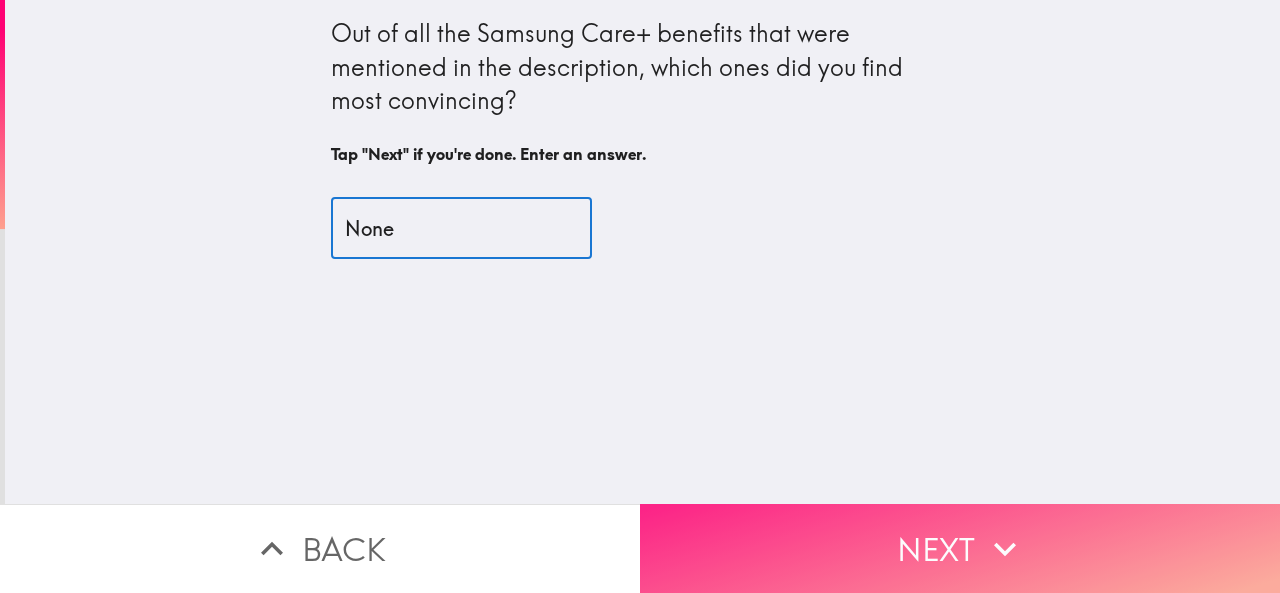 type on "None" 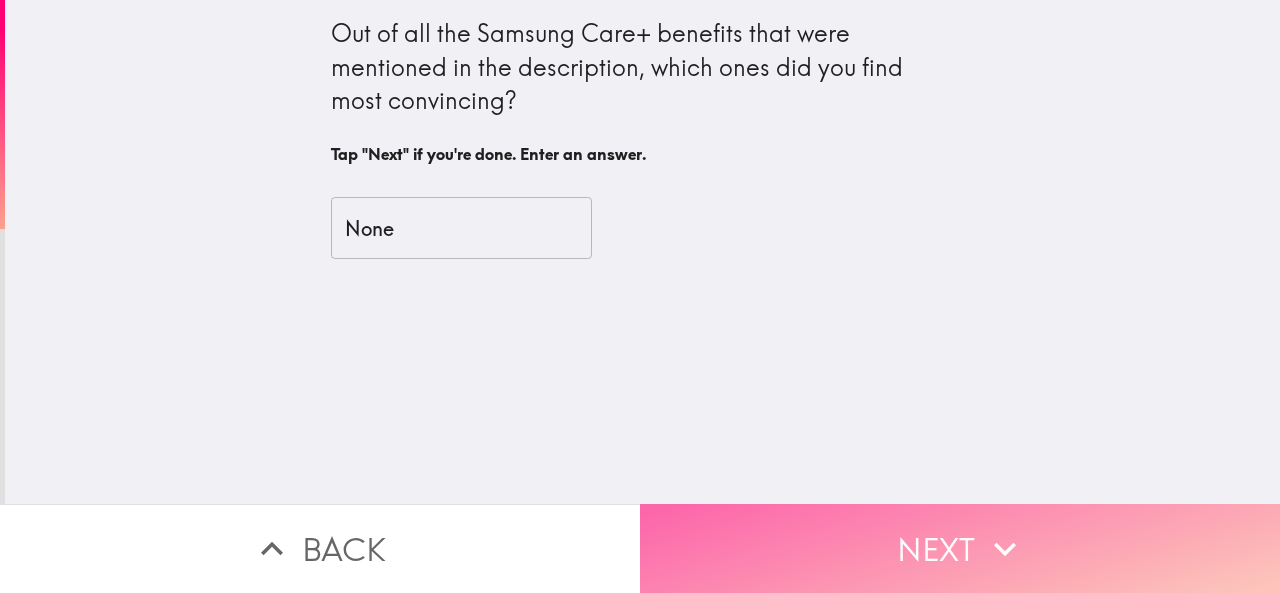 click on "Next" at bounding box center (960, 548) 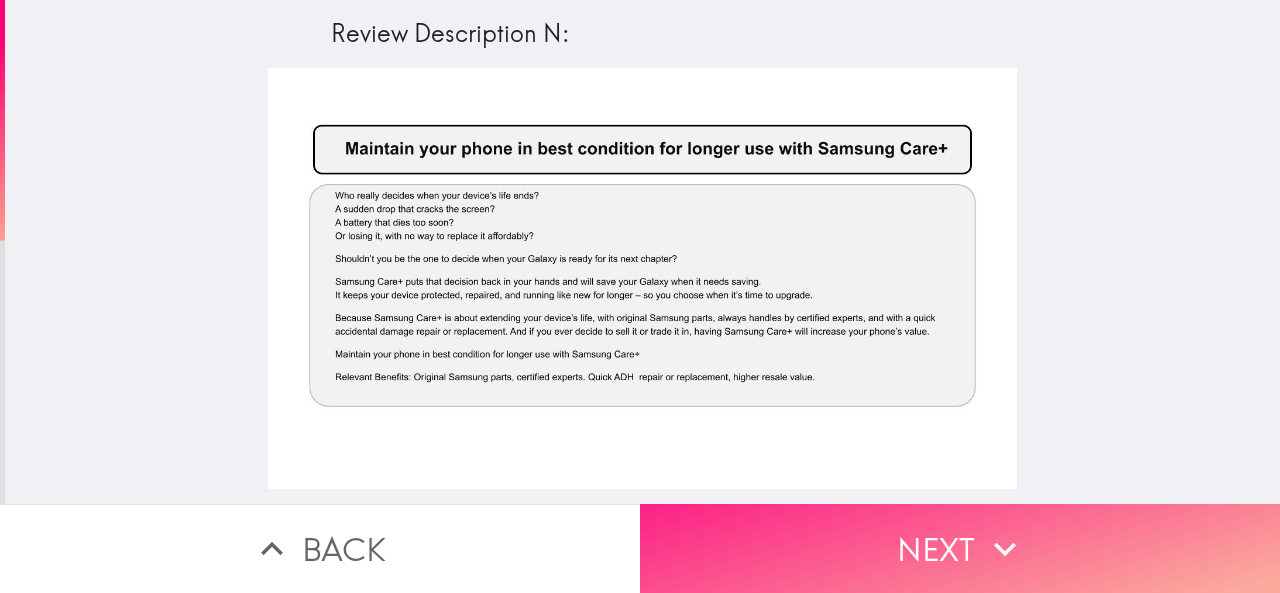 click on "Next" at bounding box center (960, 548) 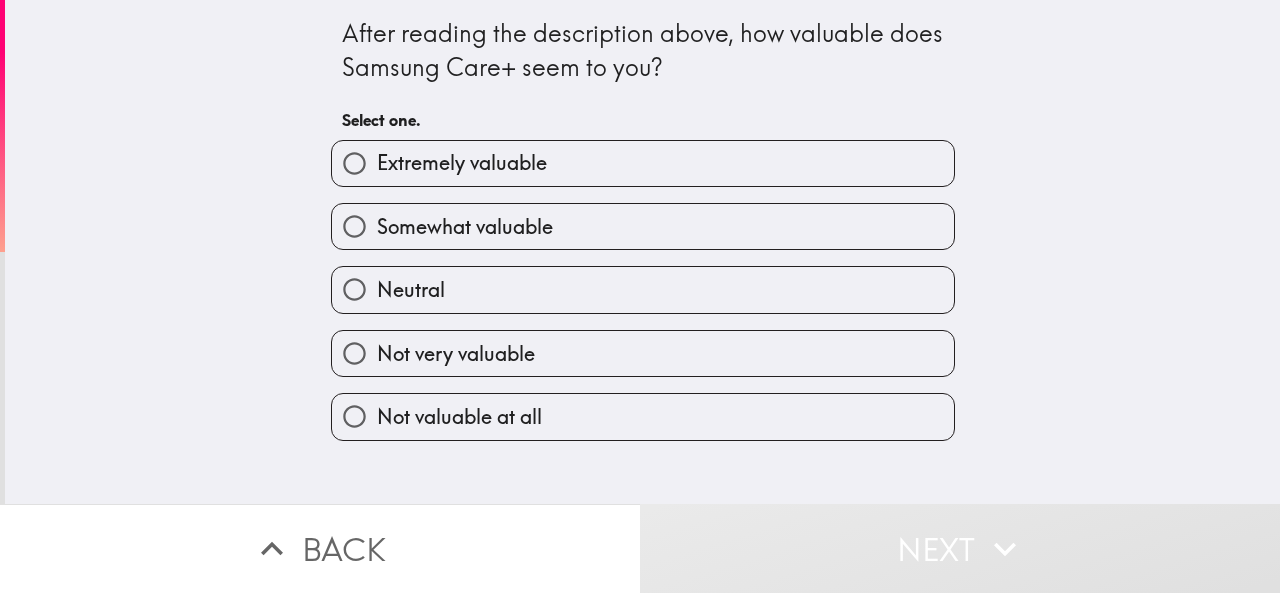 click on "Extremely valuable" at bounding box center (462, 163) 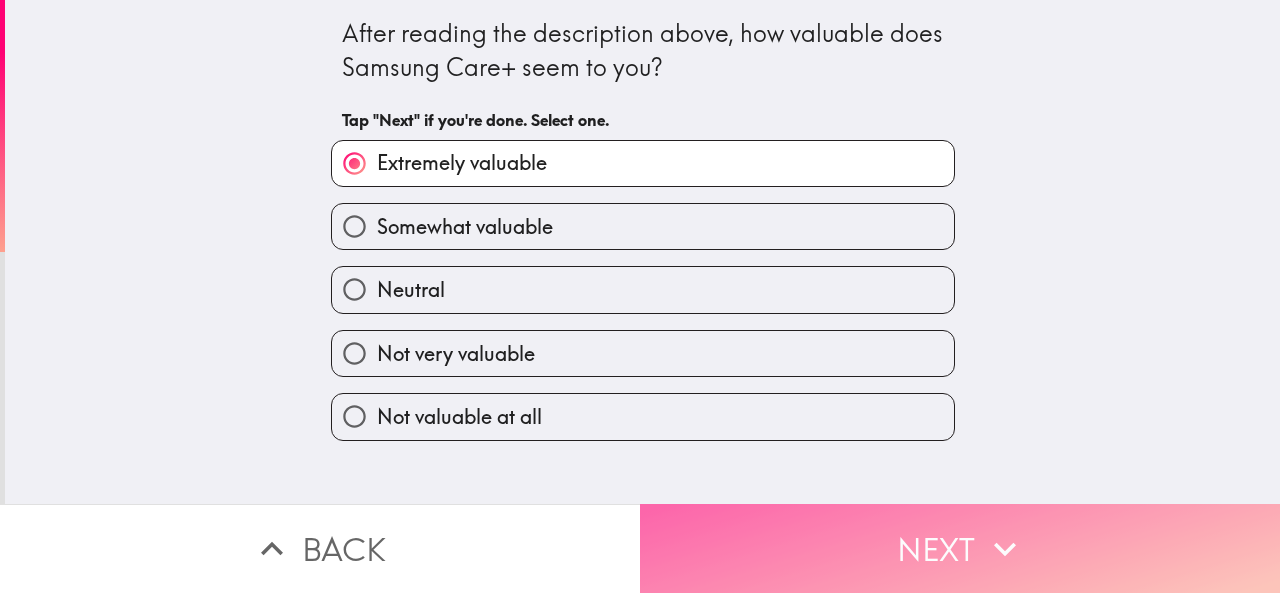 click on "Next" at bounding box center (960, 548) 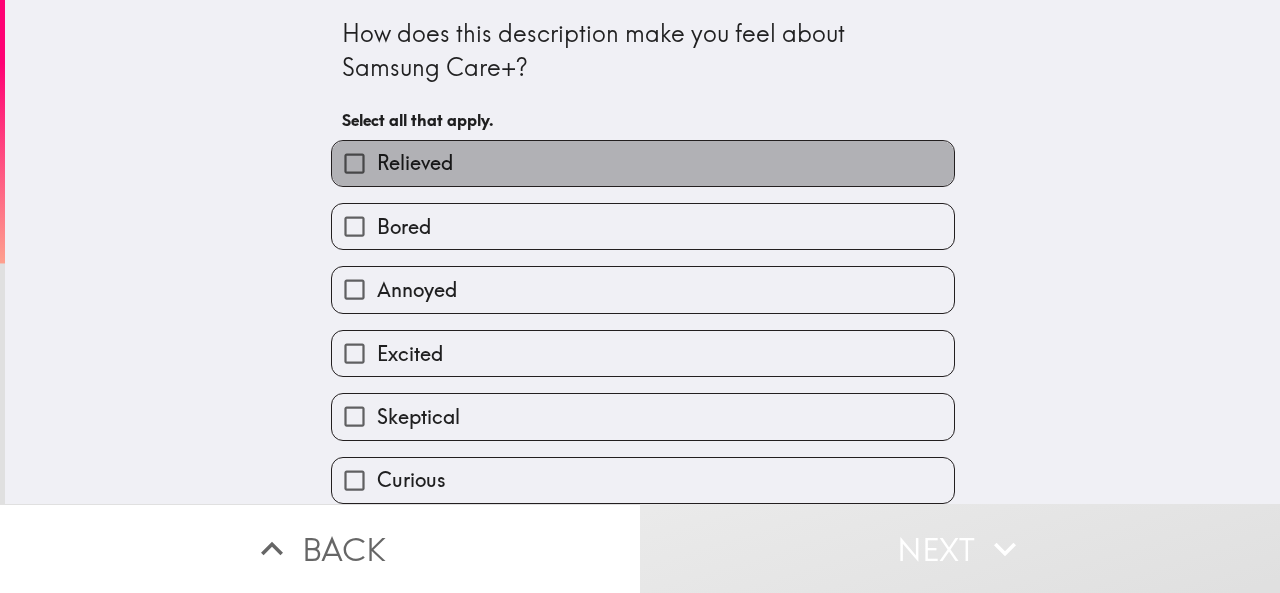 click on "Relieved" at bounding box center (415, 163) 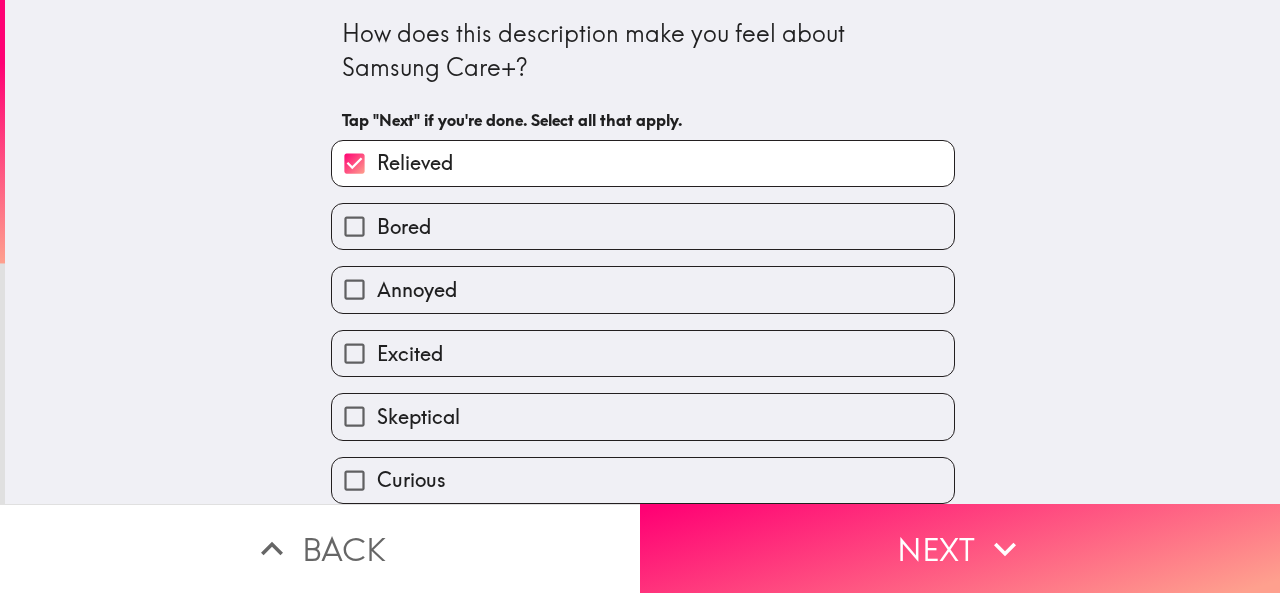 click on "Excited" at bounding box center (643, 353) 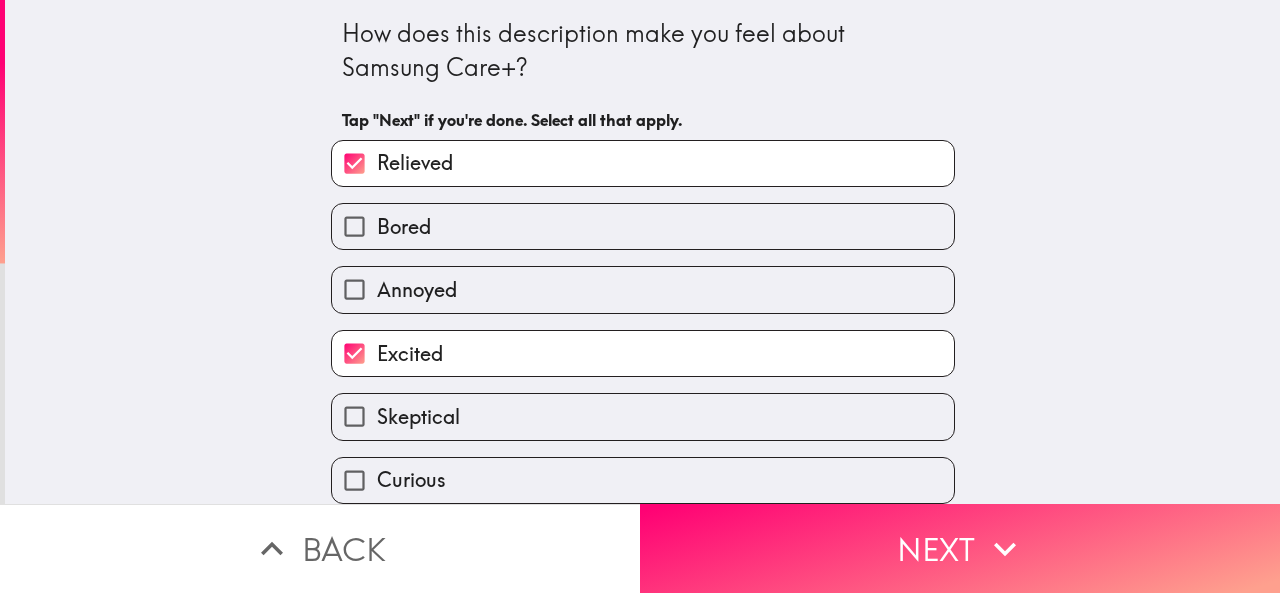 scroll, scrollTop: 211, scrollLeft: 0, axis: vertical 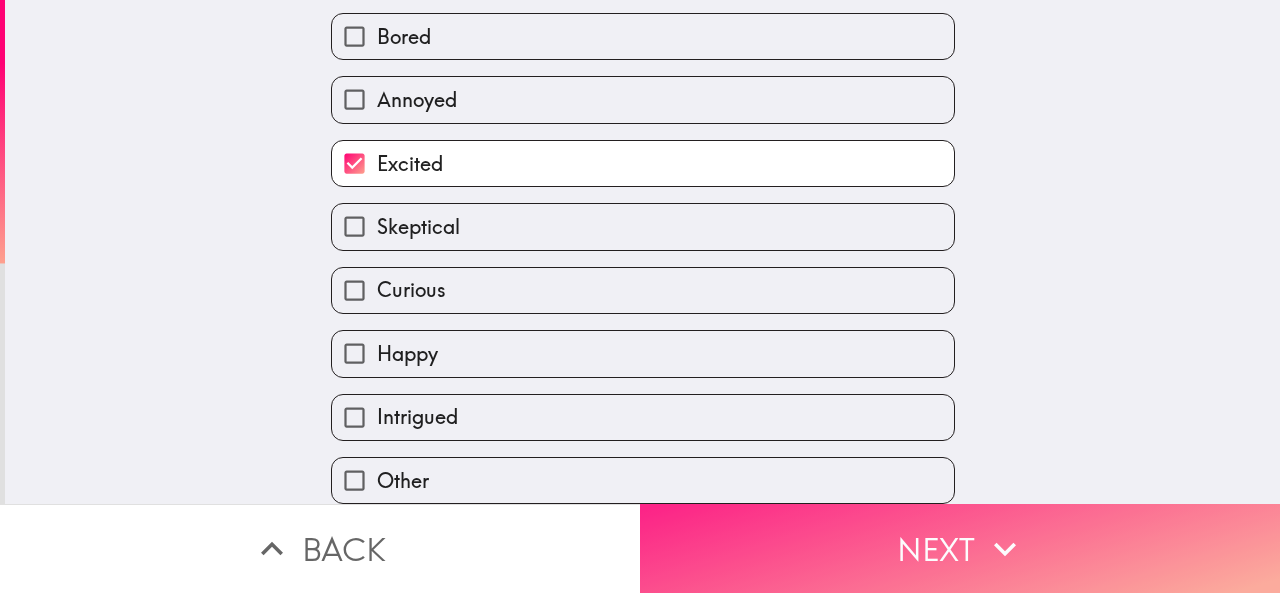 click on "Next" at bounding box center [960, 548] 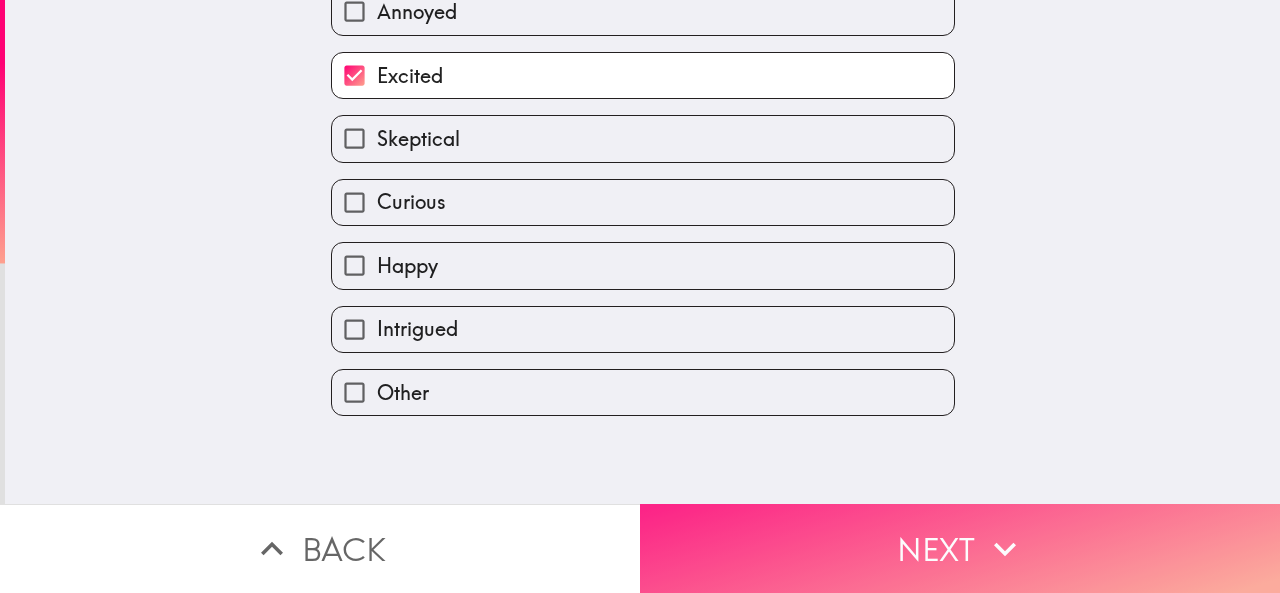 scroll, scrollTop: 0, scrollLeft: 0, axis: both 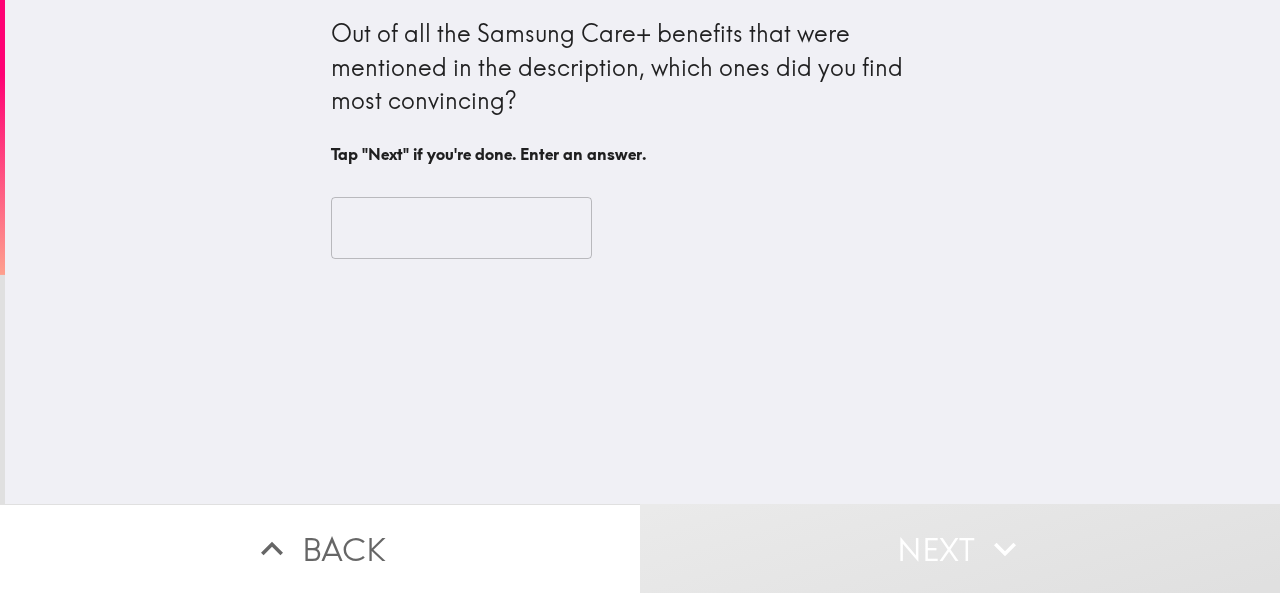 click at bounding box center (461, 228) 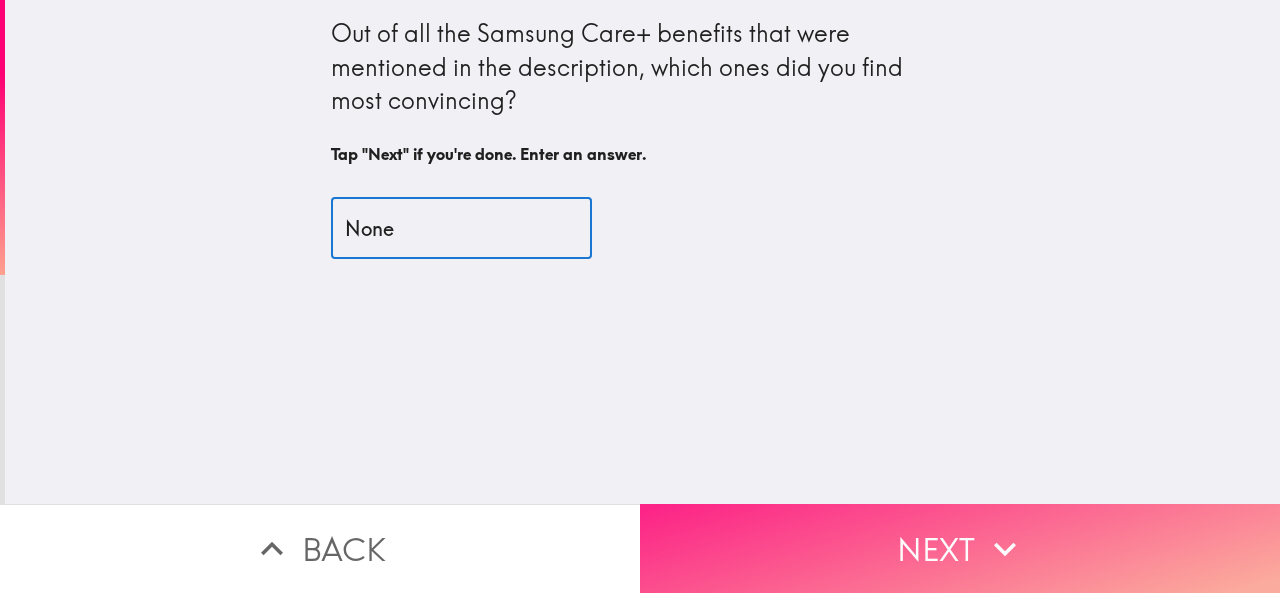 type on "None" 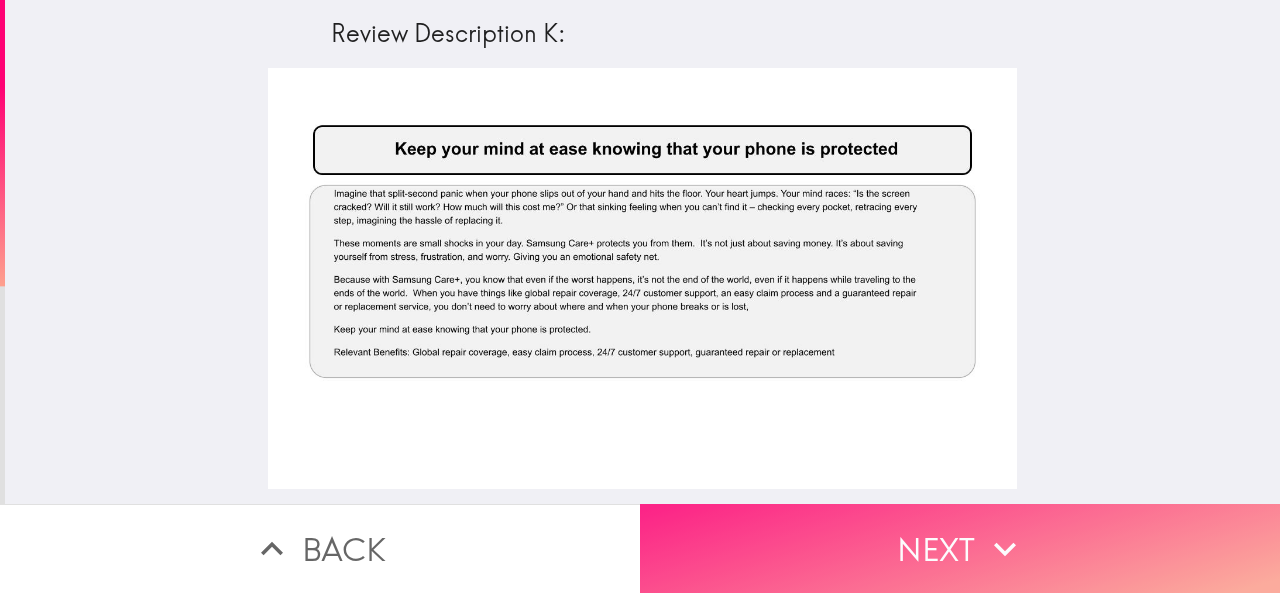 click on "Next" at bounding box center [960, 548] 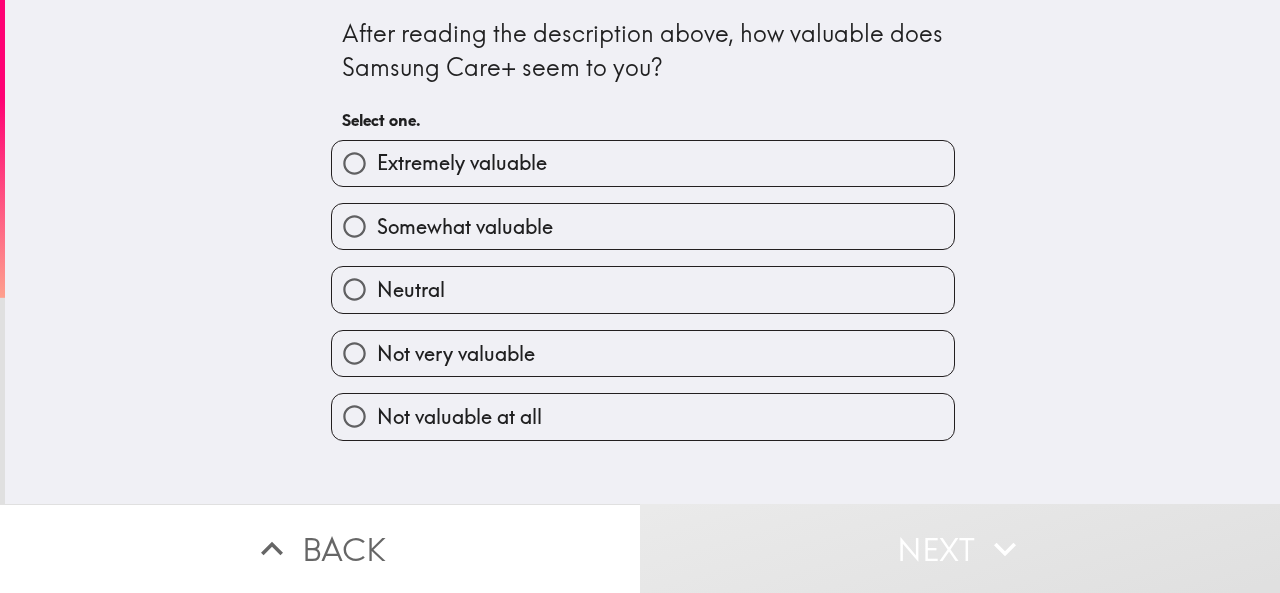 click on "Somewhat valuable" at bounding box center [465, 227] 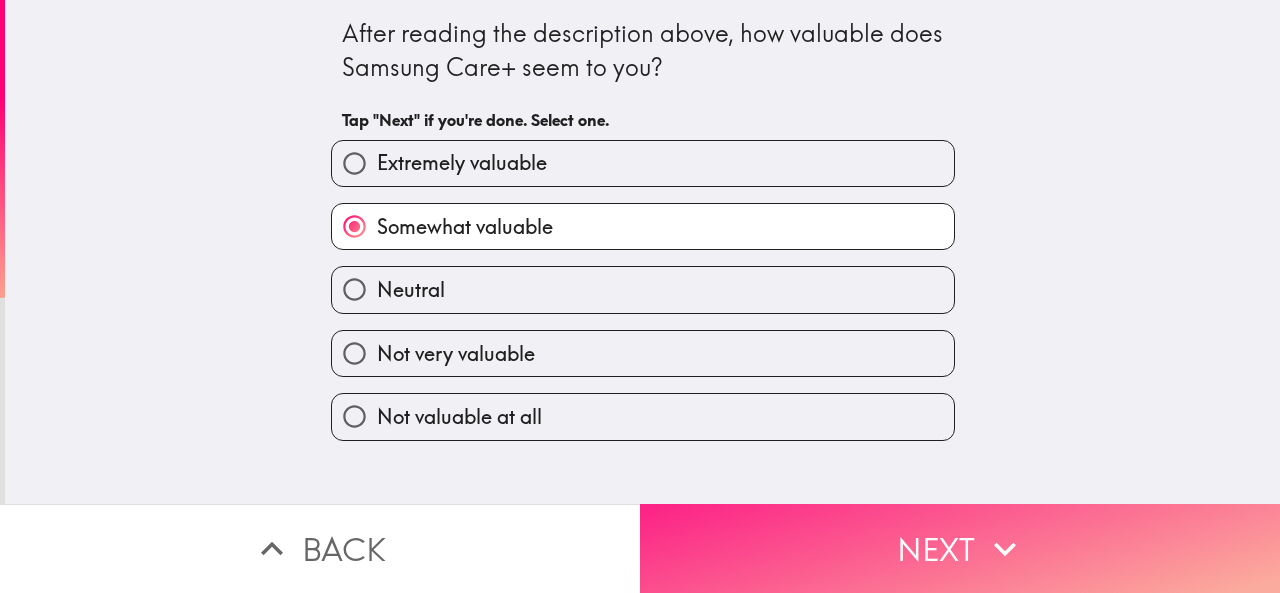 click on "Next" at bounding box center (960, 548) 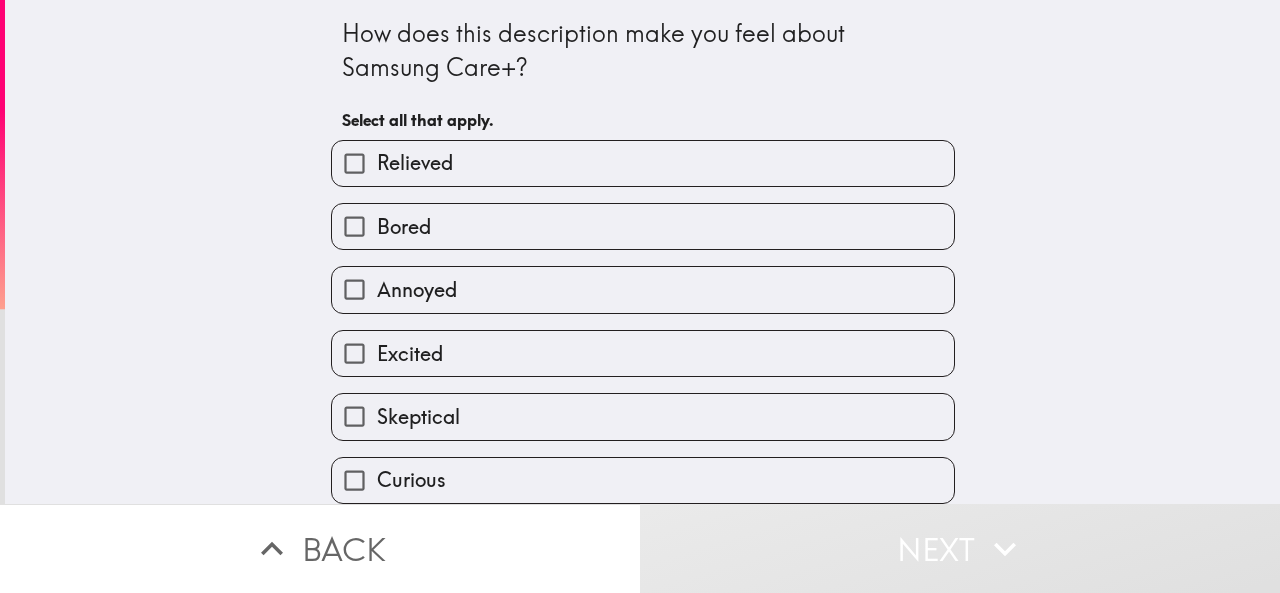 click on "Excited" at bounding box center (410, 354) 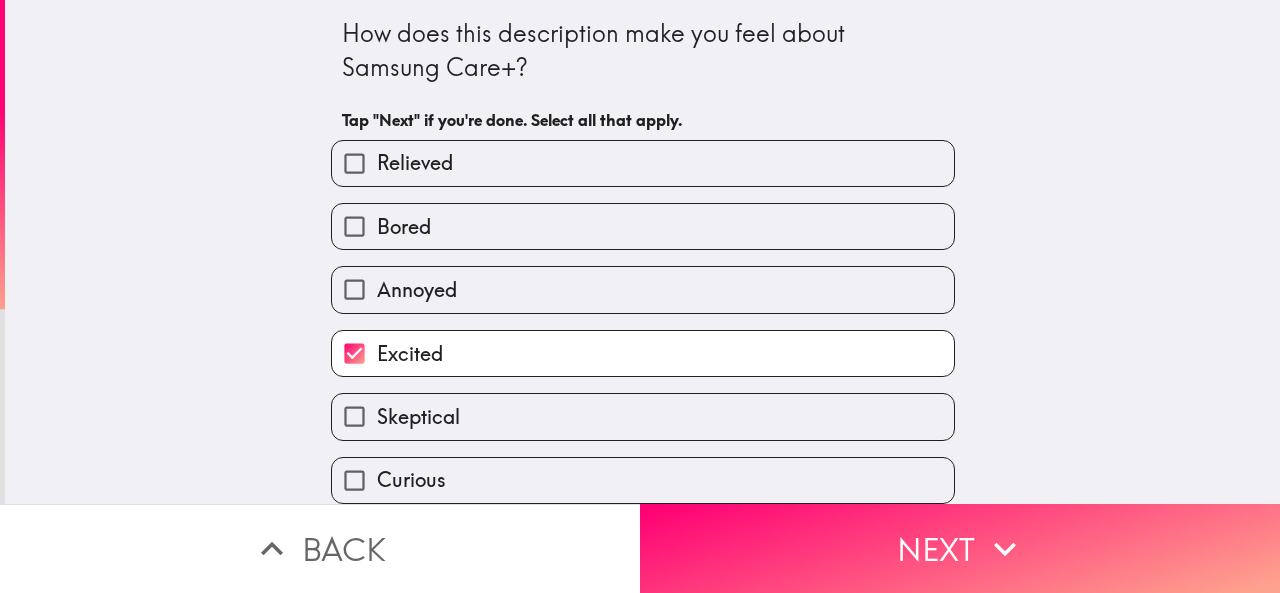 scroll, scrollTop: 211, scrollLeft: 0, axis: vertical 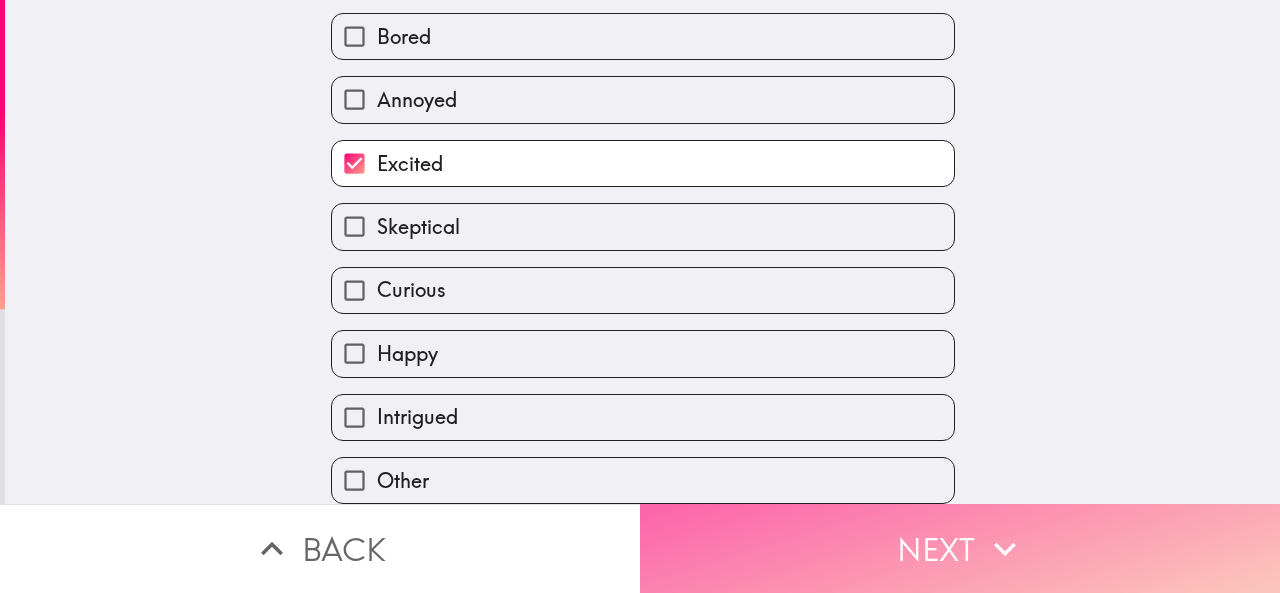 click on "Next" at bounding box center [960, 548] 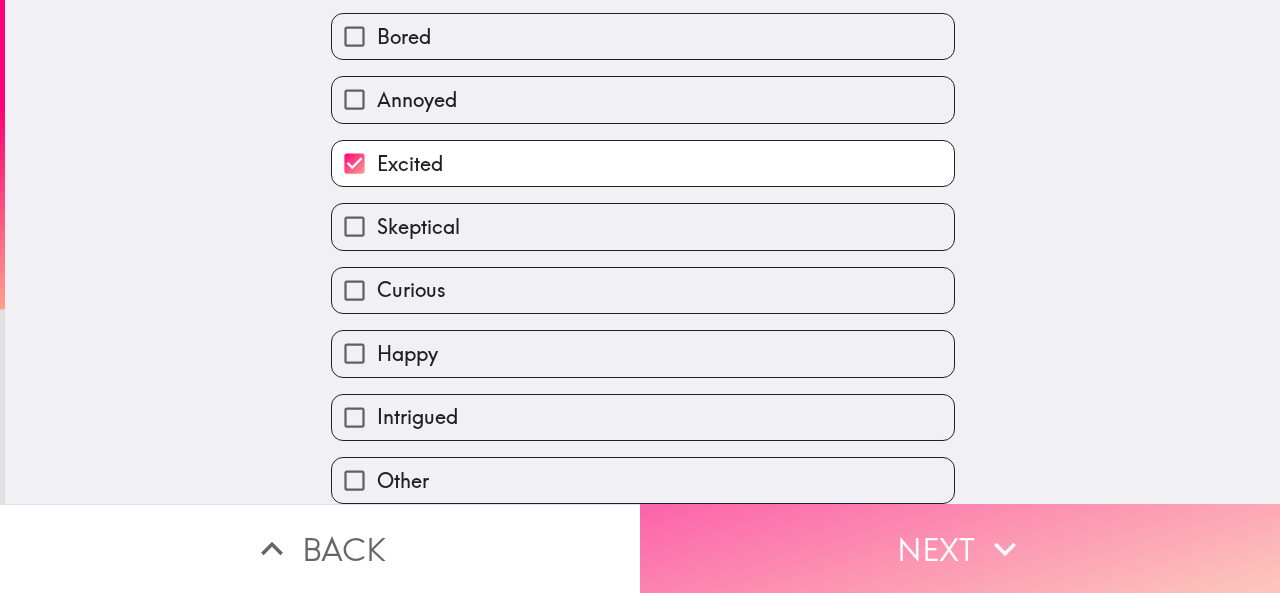 scroll, scrollTop: 0, scrollLeft: 0, axis: both 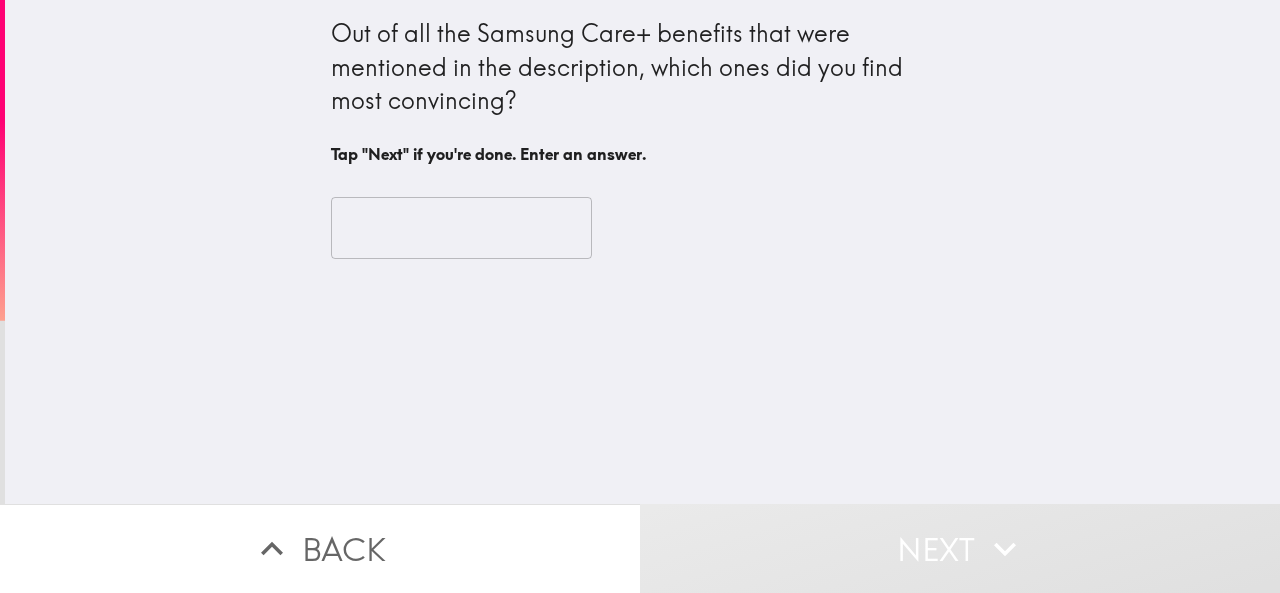click at bounding box center [461, 228] 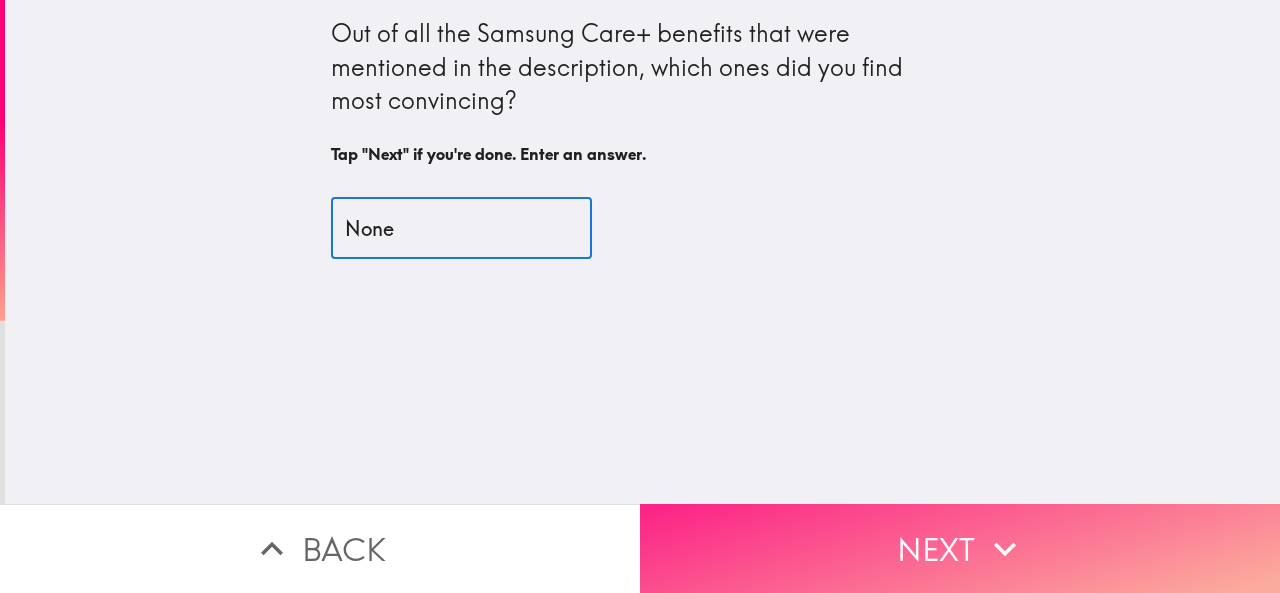 type on "None" 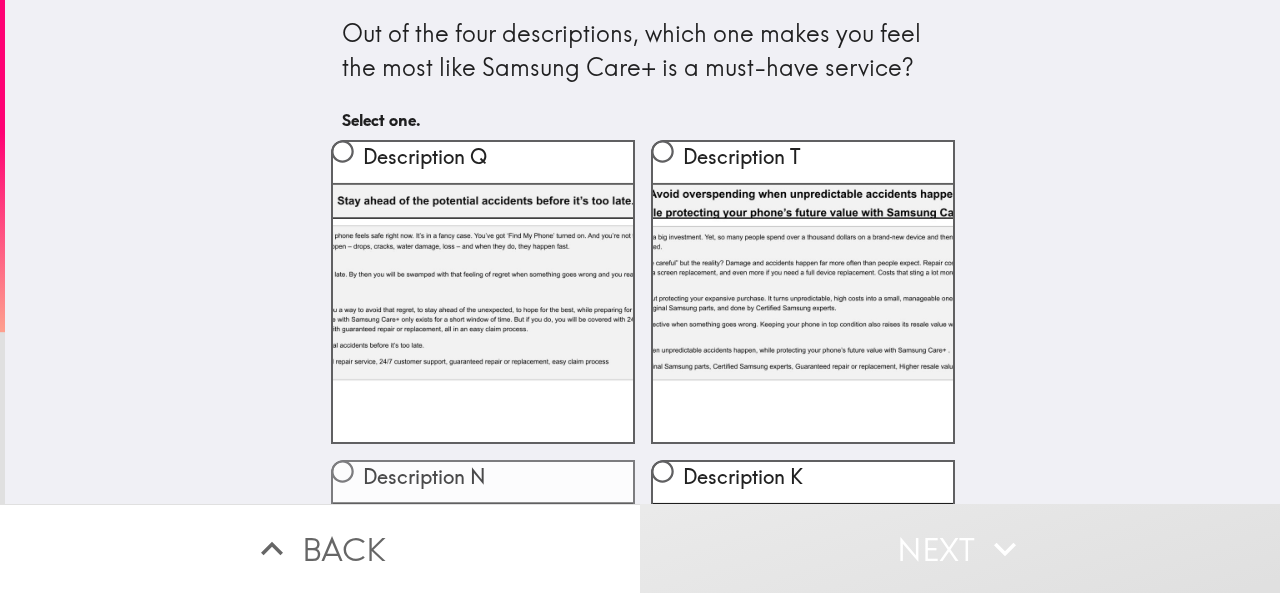 scroll, scrollTop: 274, scrollLeft: 0, axis: vertical 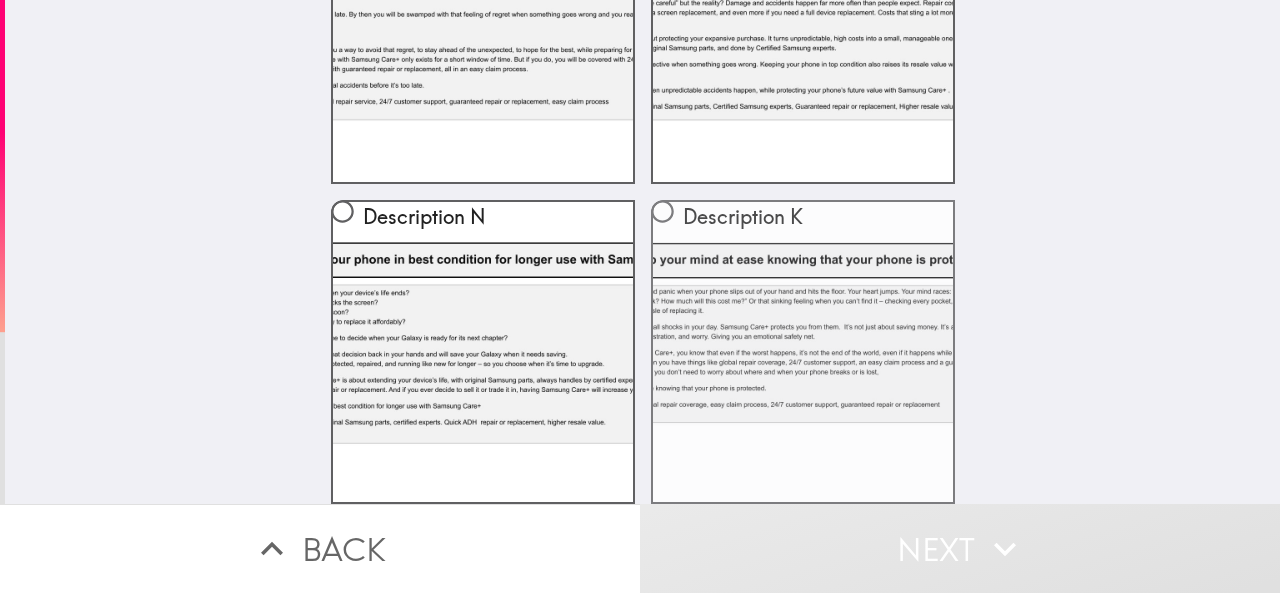click on "Description K" at bounding box center [662, 211] 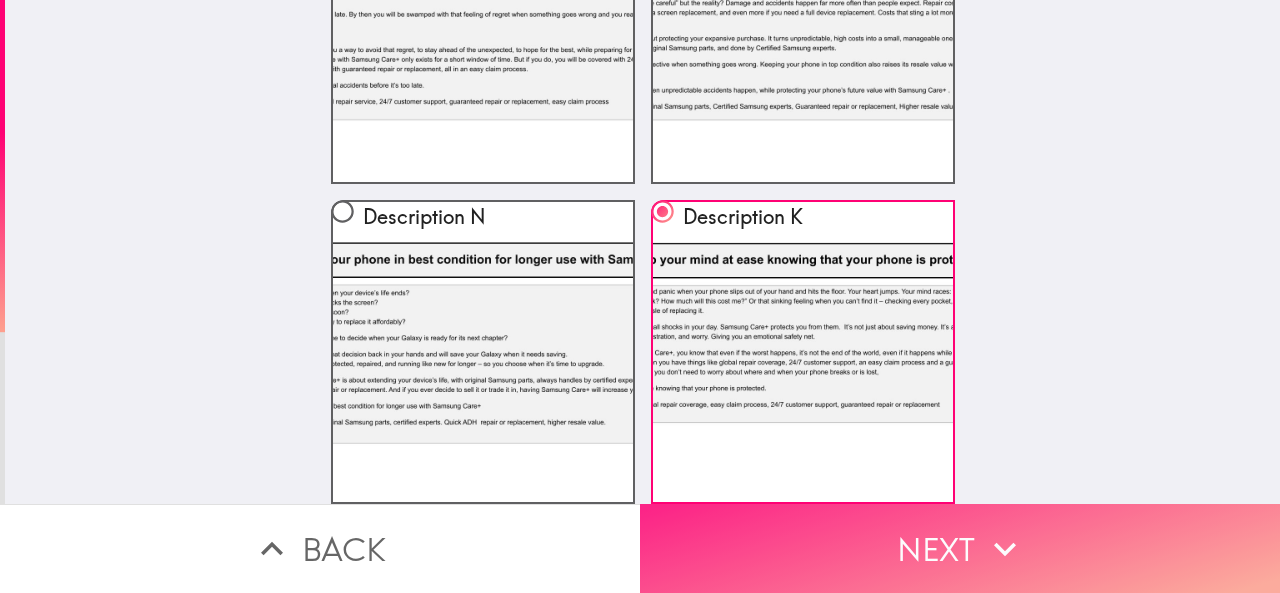 click on "Next" at bounding box center [960, 548] 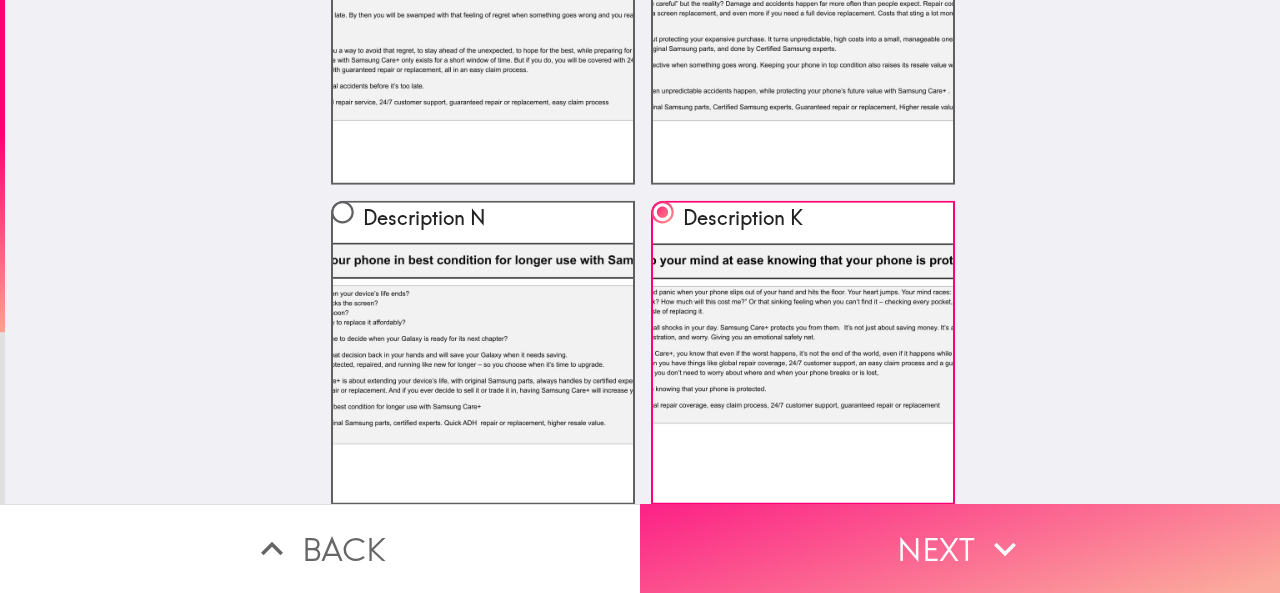 scroll, scrollTop: 0, scrollLeft: 0, axis: both 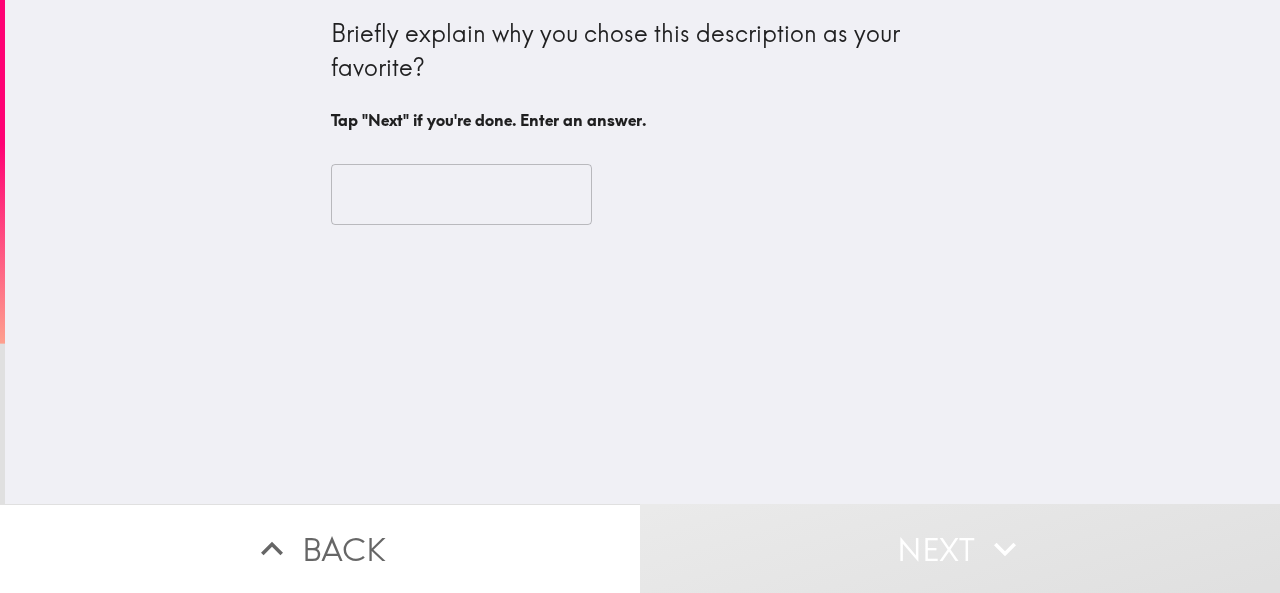 click at bounding box center (461, 195) 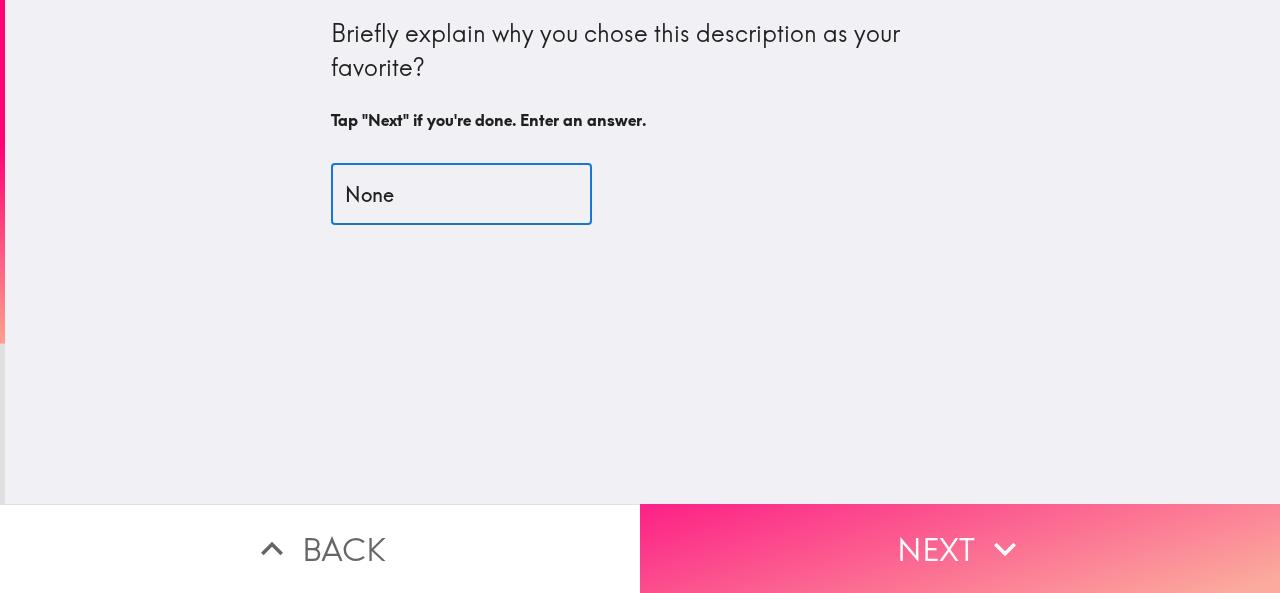 type on "None" 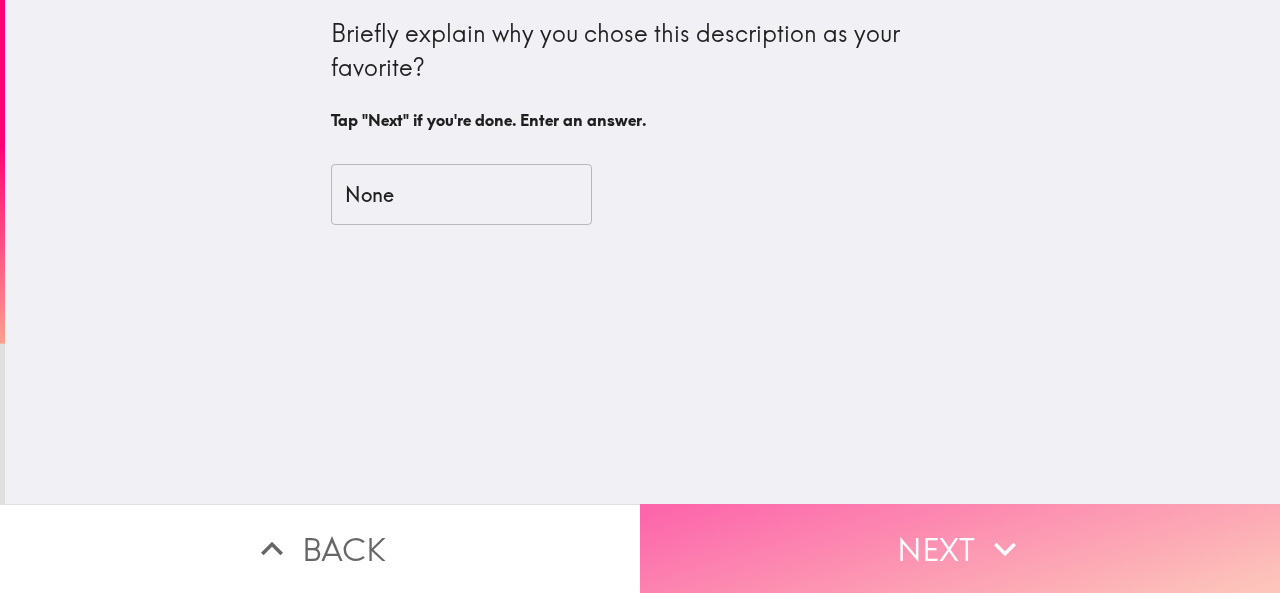 click on "Next" at bounding box center (960, 548) 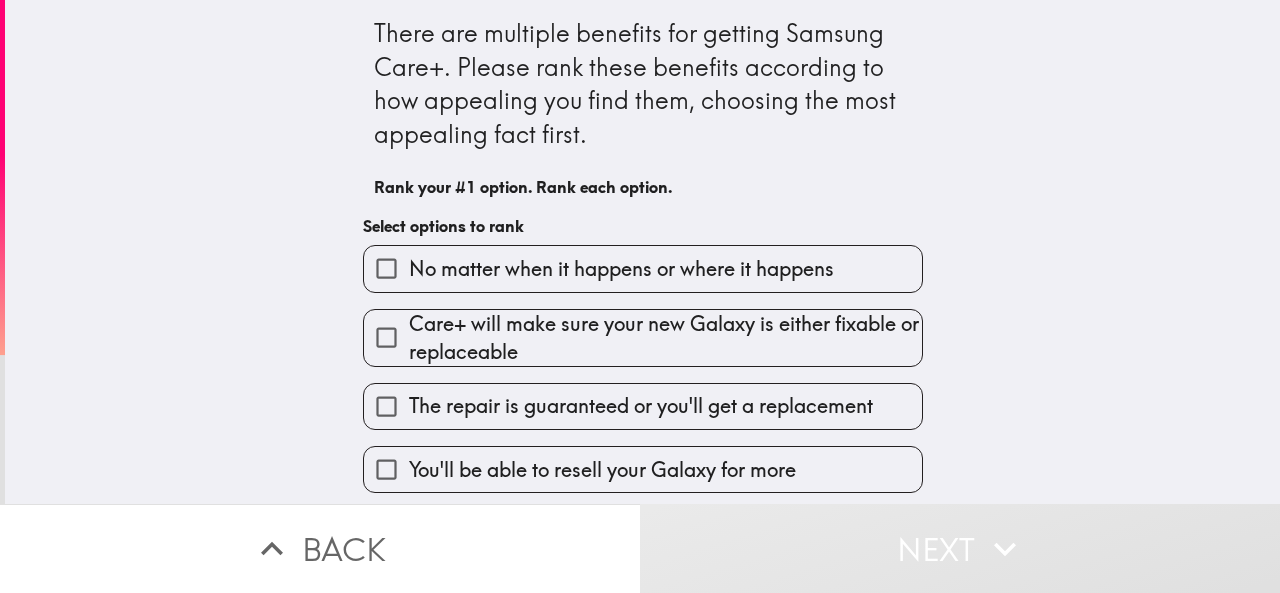 scroll, scrollTop: 348, scrollLeft: 0, axis: vertical 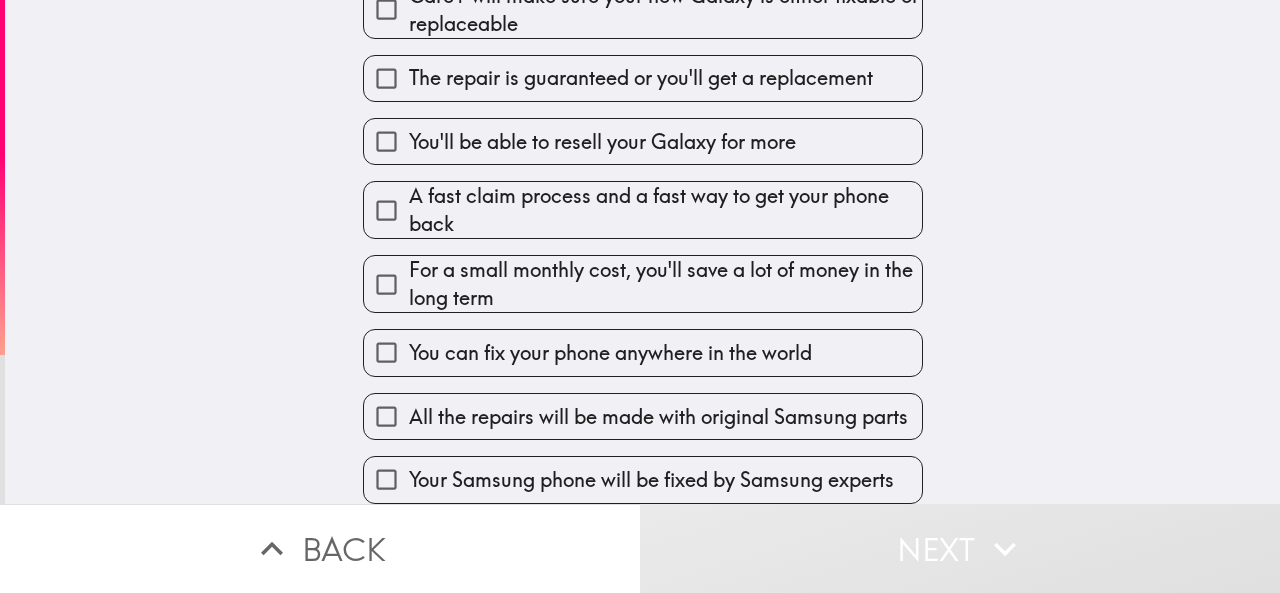 click on "You can fix your phone anywhere in the world" at bounding box center [635, 344] 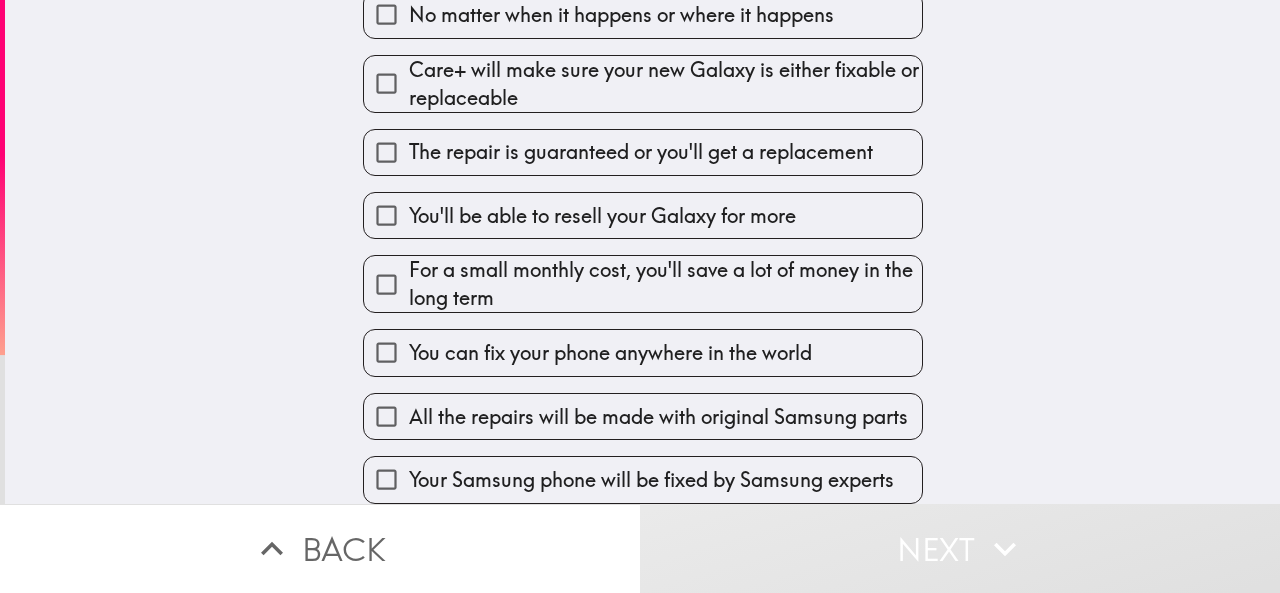 click on "The repair is guaranteed or you'll get a replacement" at bounding box center [641, 152] 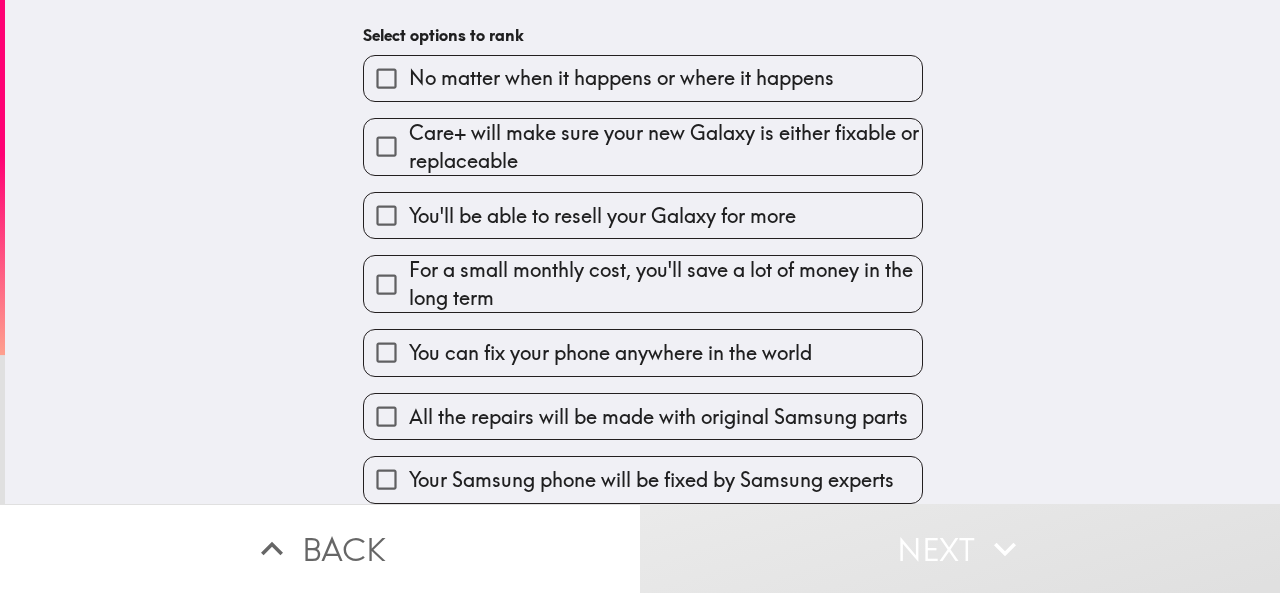 scroll, scrollTop: 352, scrollLeft: 0, axis: vertical 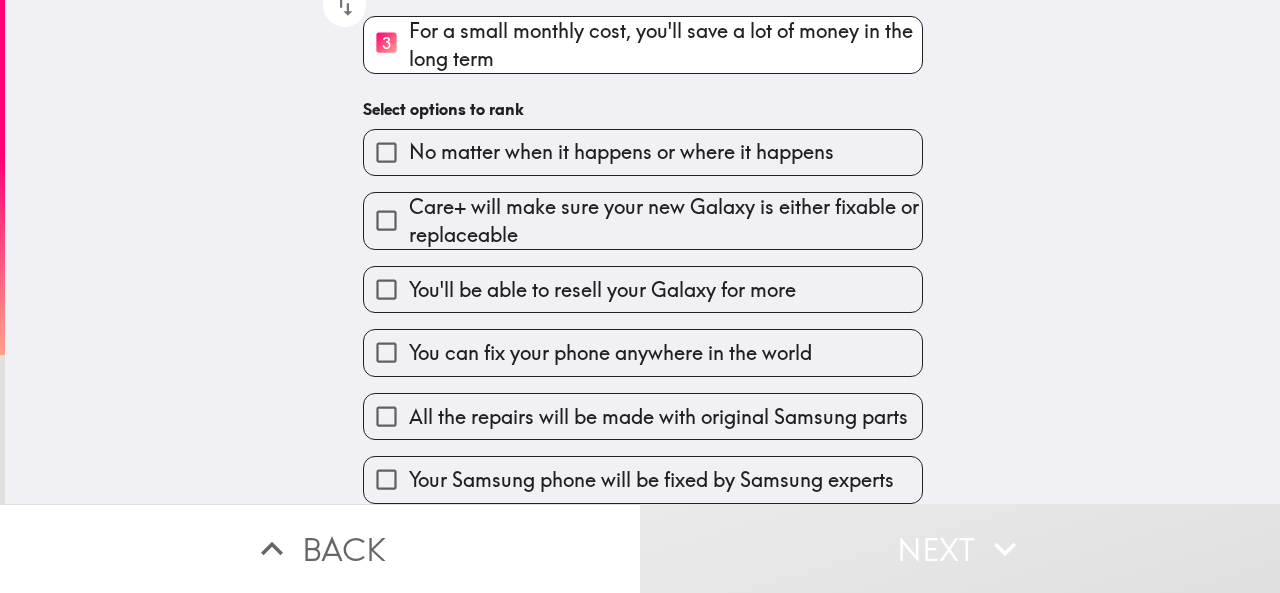 click on "All the repairs will be made with original Samsung parts" at bounding box center (635, 408) 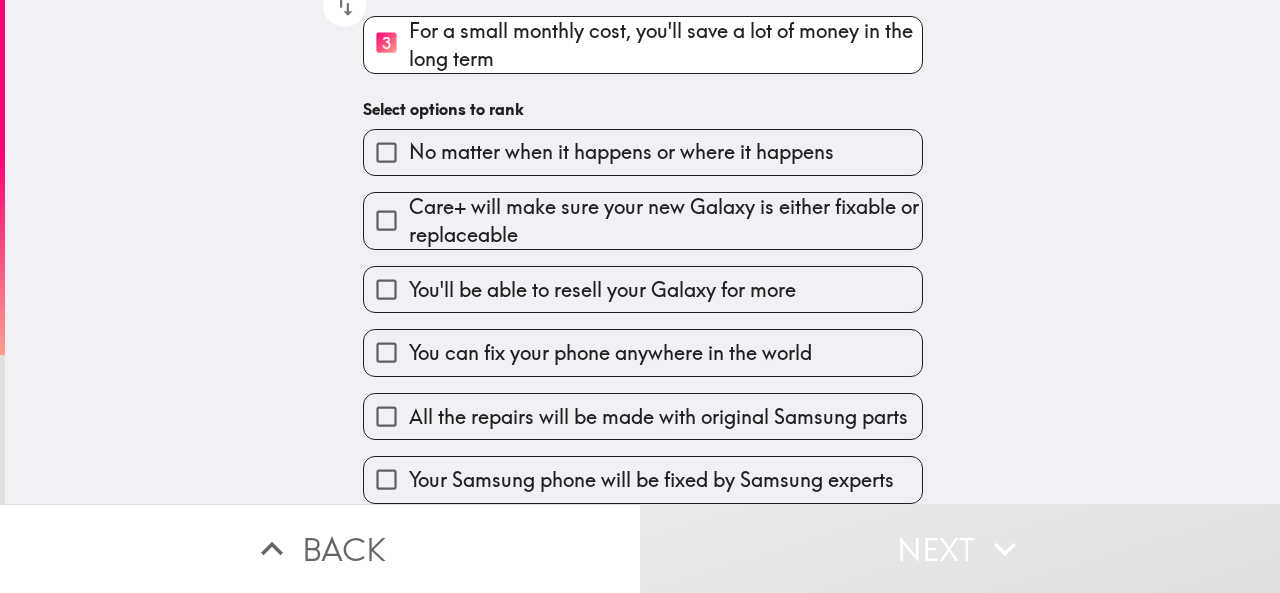 click on "You'll be able to resell your Galaxy for more" at bounding box center (386, 289) 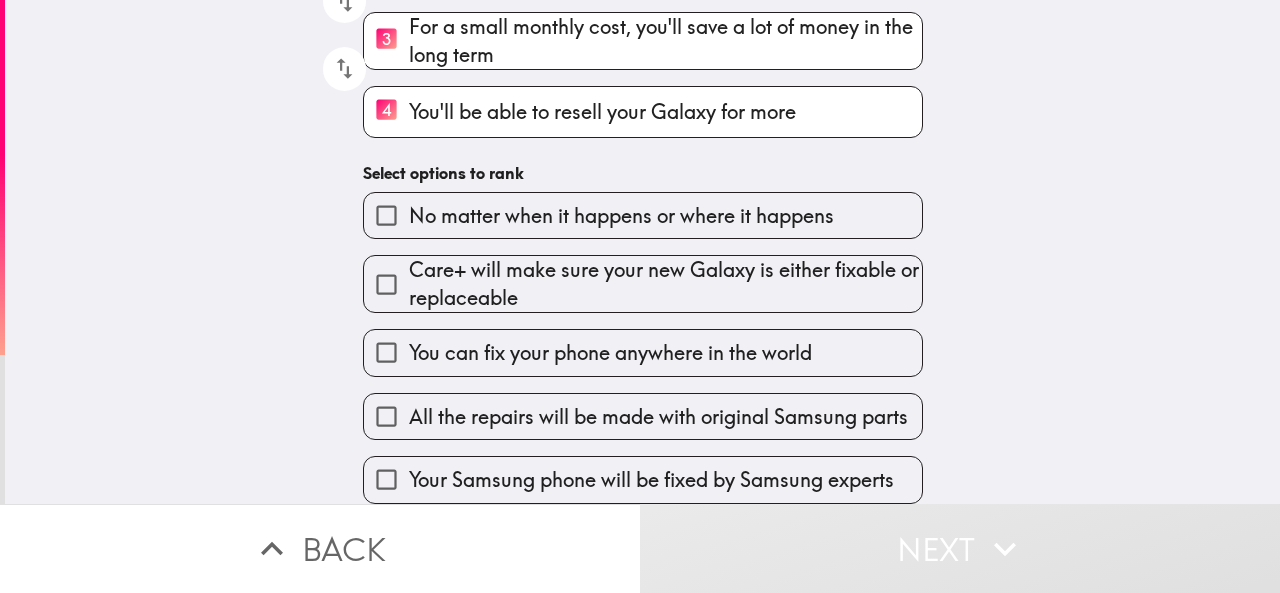 scroll, scrollTop: 356, scrollLeft: 0, axis: vertical 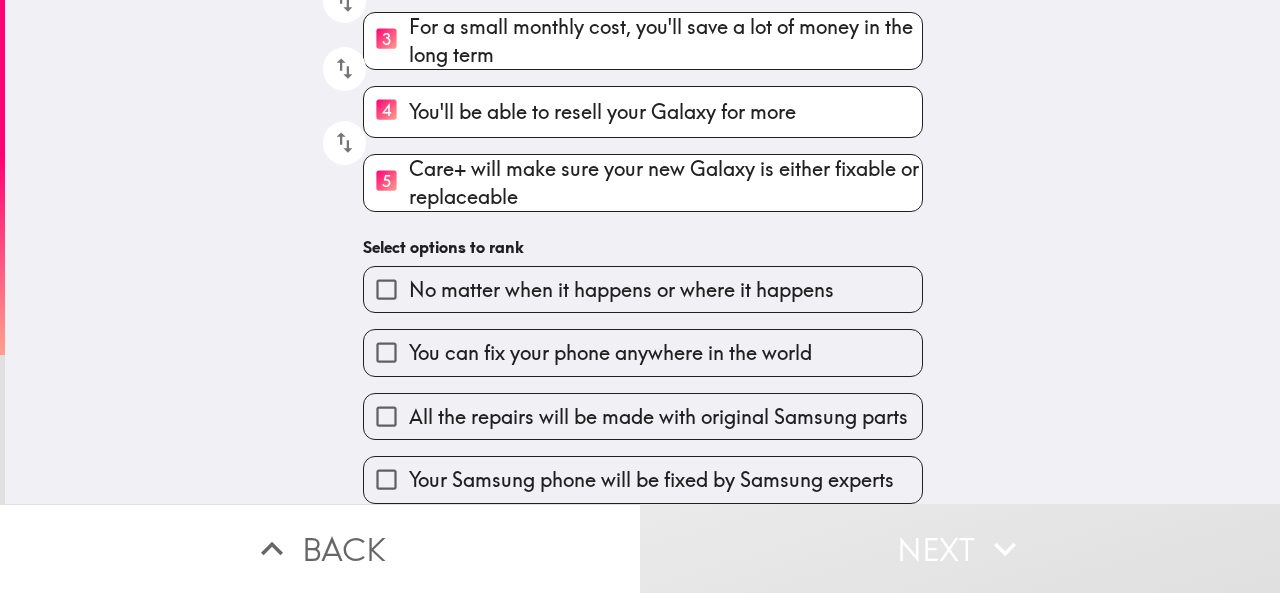 click on "You can fix your phone anywhere in the world" at bounding box center (386, 352) 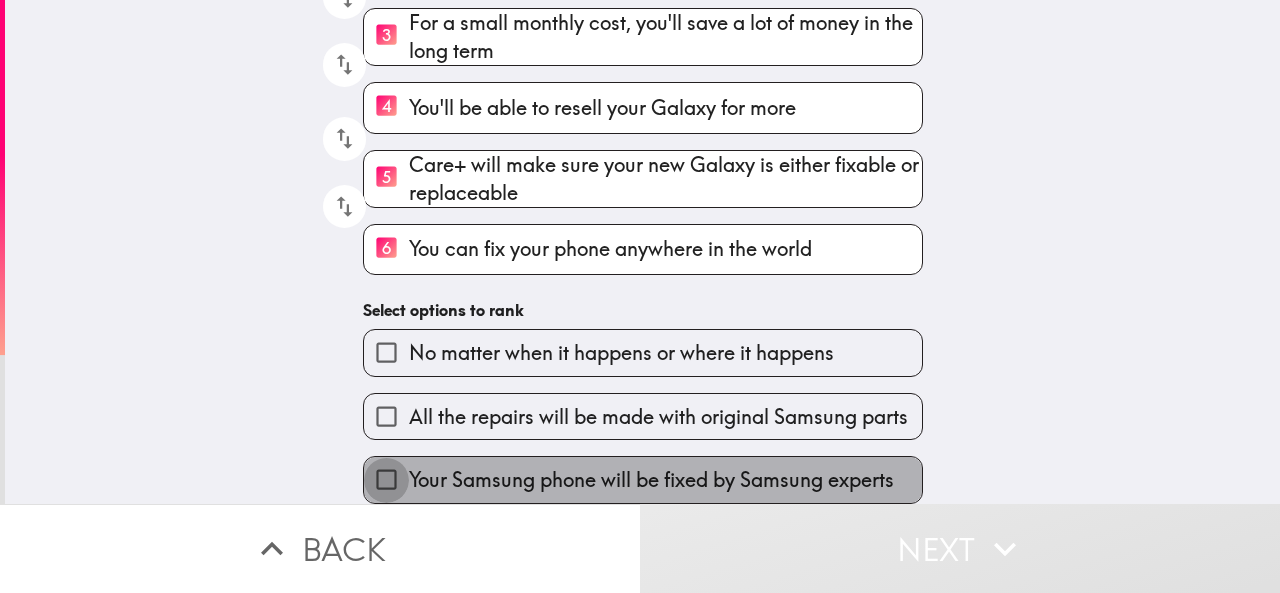 click on "Your Samsung phone will be fixed by Samsung experts" at bounding box center [386, 479] 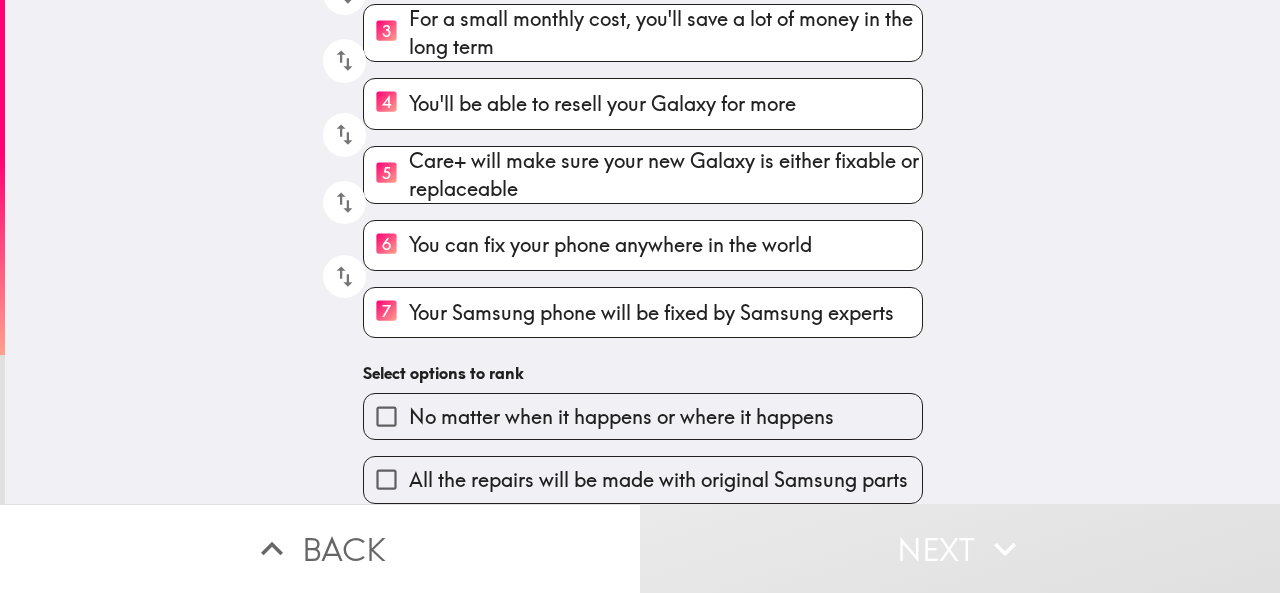 click on "There are multiple benefits for getting Samsung Care+. Please rank these benefits according to how appealing you find them, choosing the most appealing fact first. Rank your #8 option.   Rank each option. 1 A fast claim process and a fast way to get your phone back 2 The repair is guaranteed or you'll get a replacement 3 For a small monthly cost, you'll save a lot of money in the long term 4 You'll be able to resell your Galaxy for more 5 Care+ will make sure your new Galaxy is either fixable or replaceable 6 You can fix your phone anywhere in the world 7 Your Samsung phone will be fixed by Samsung experts Select options to rank No matter when it happens or where it happens All the repairs will be made with original Samsung parts" at bounding box center (643, 80) 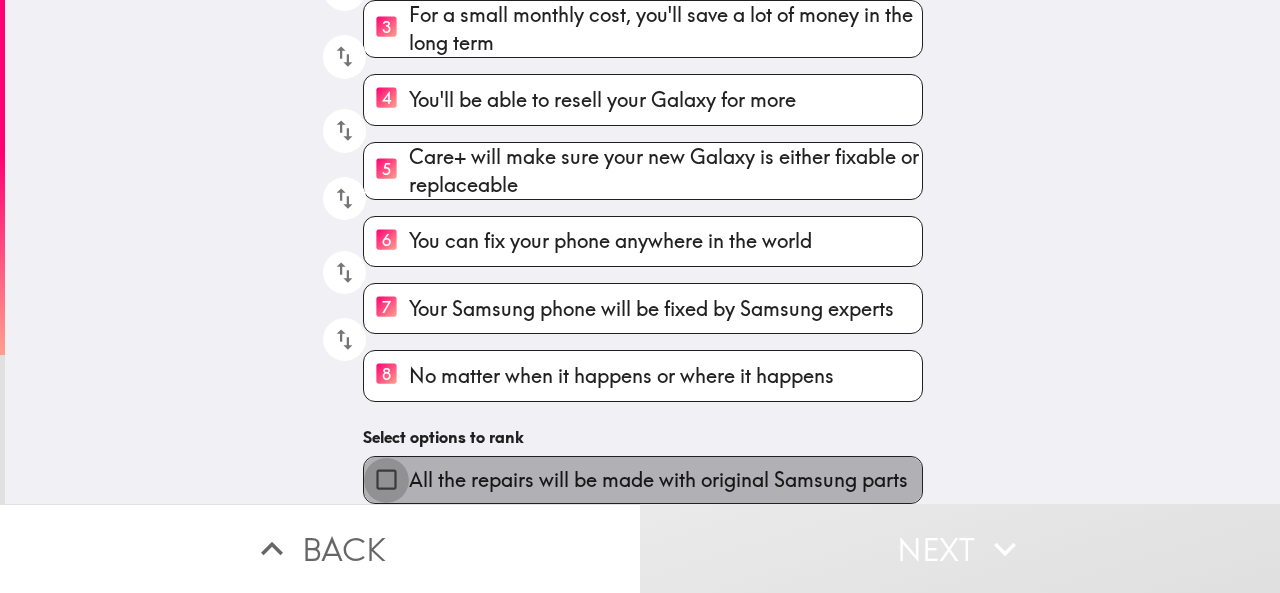 click on "All the repairs will be made with original Samsung parts" at bounding box center [386, 479] 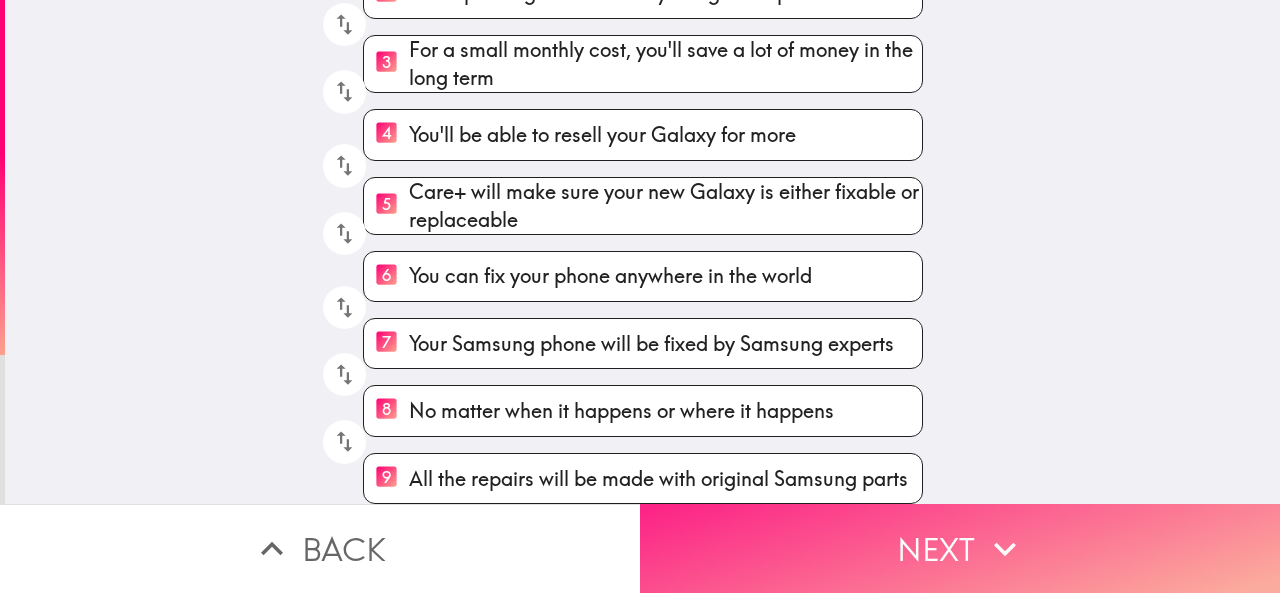 click on "Next" at bounding box center [960, 548] 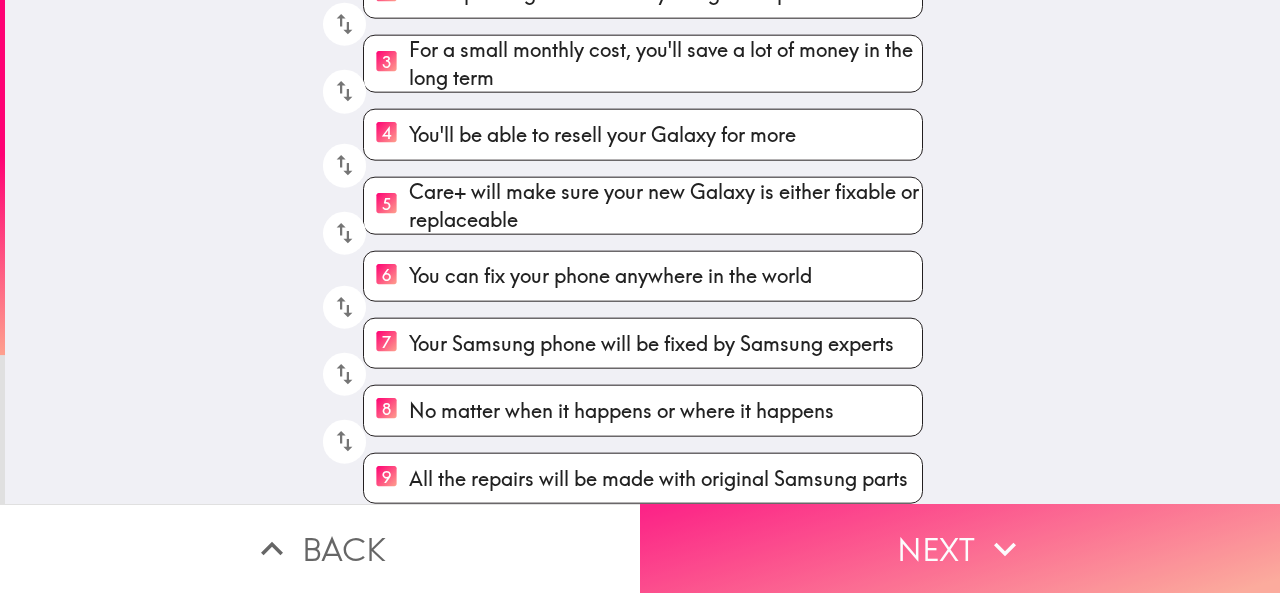 scroll, scrollTop: 25, scrollLeft: 0, axis: vertical 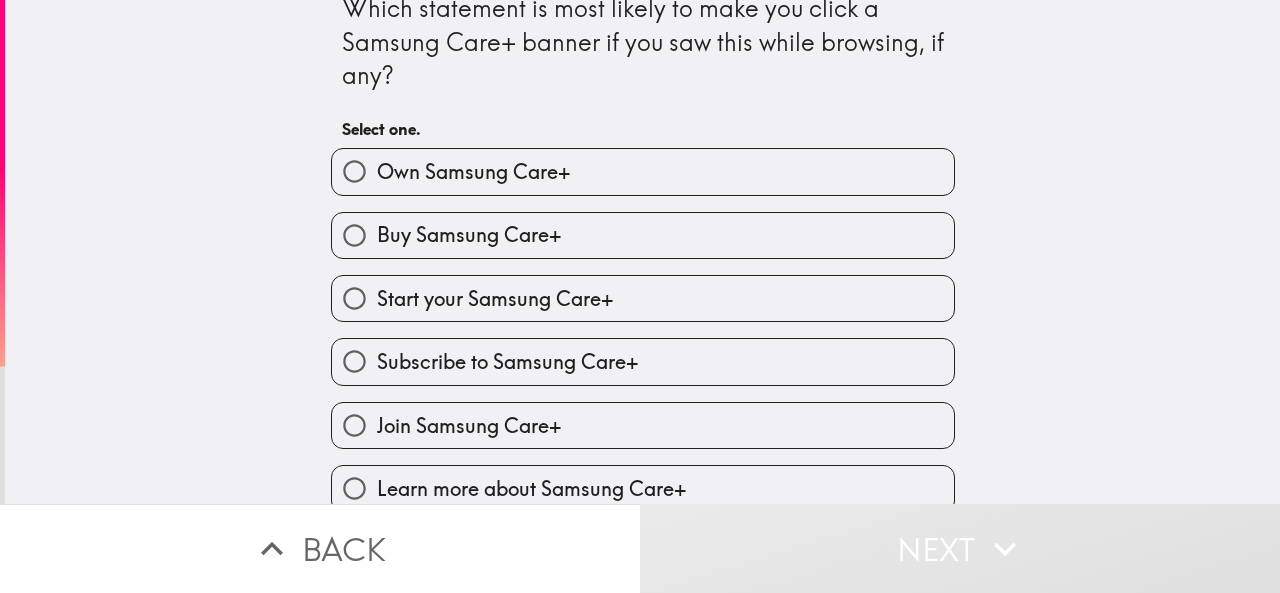click on "Buy Samsung Care+" at bounding box center (469, 235) 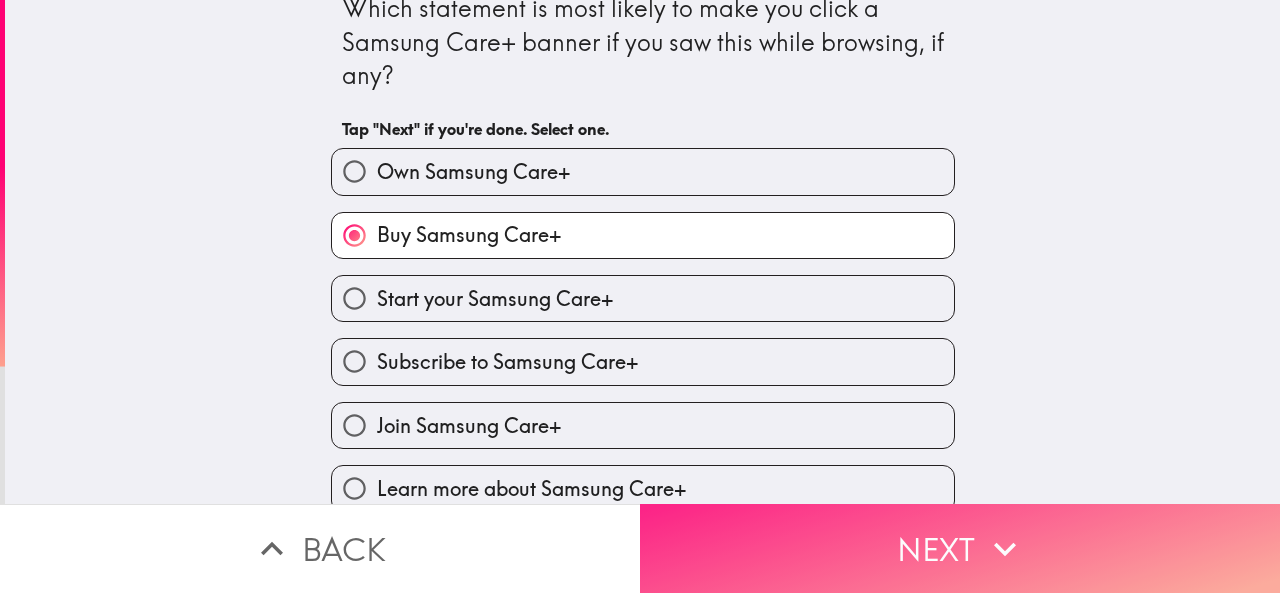 click on "Next" at bounding box center [960, 548] 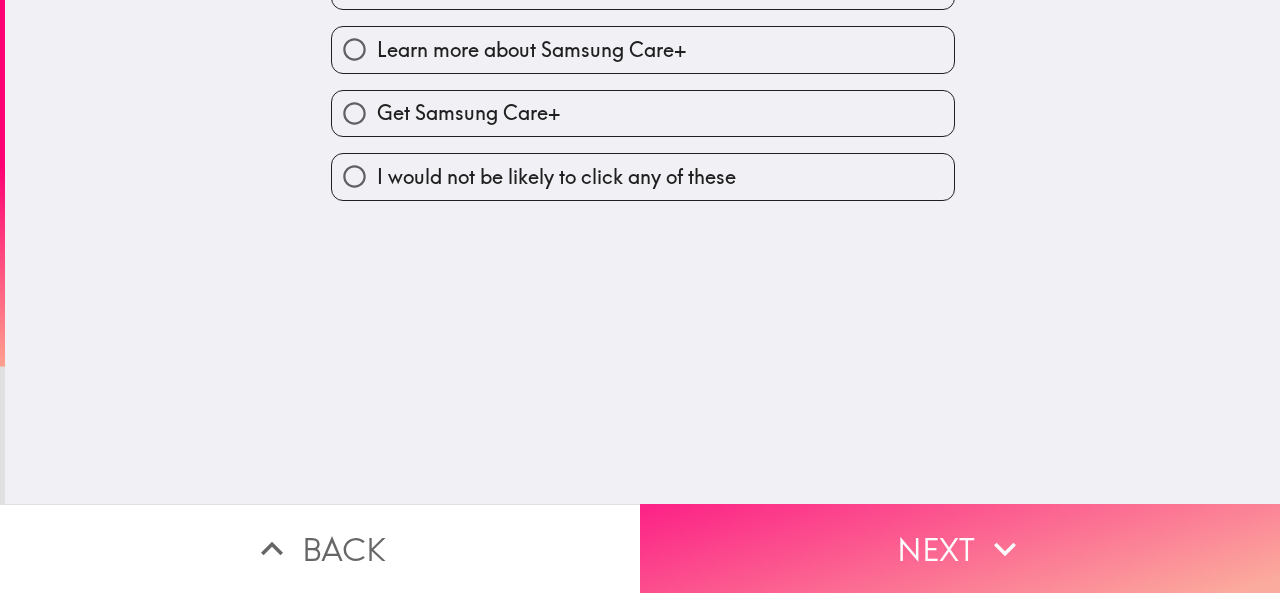 scroll, scrollTop: 0, scrollLeft: 0, axis: both 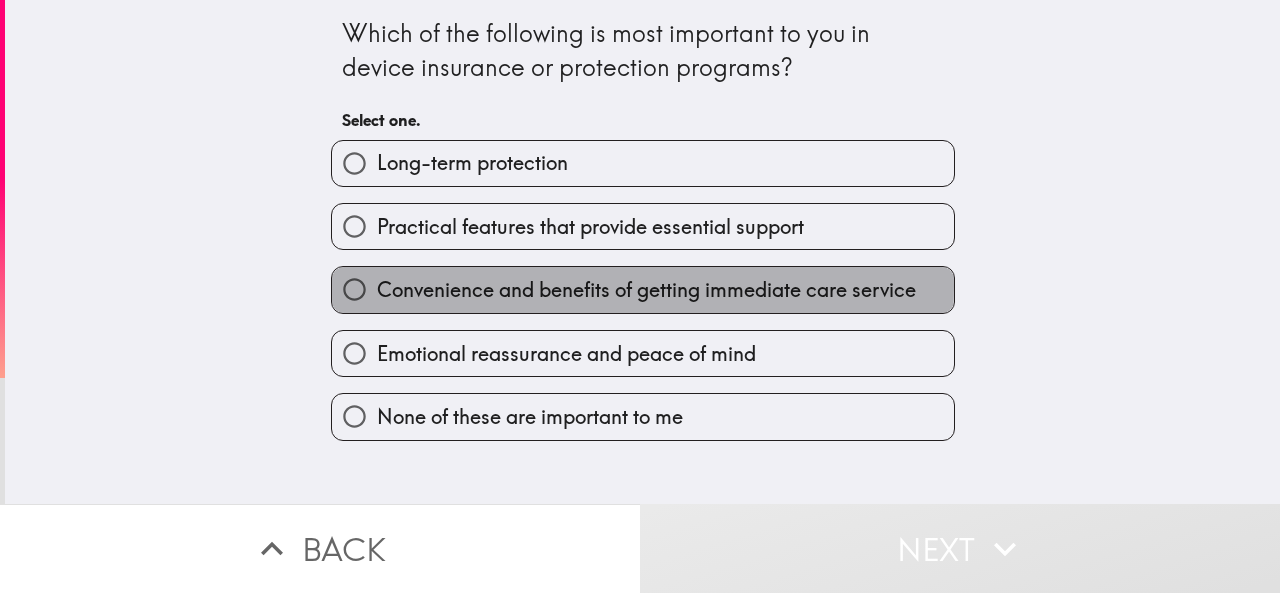 click on "Convenience and benefits of getting immediate care service" at bounding box center (646, 290) 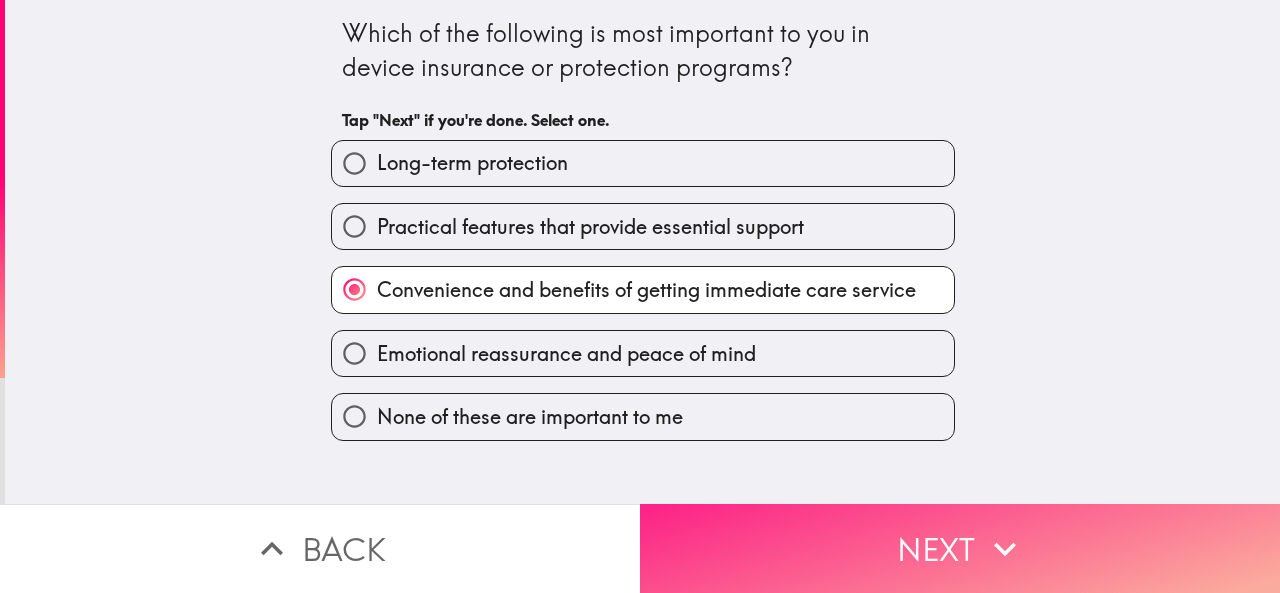 click on "Next" at bounding box center (960, 548) 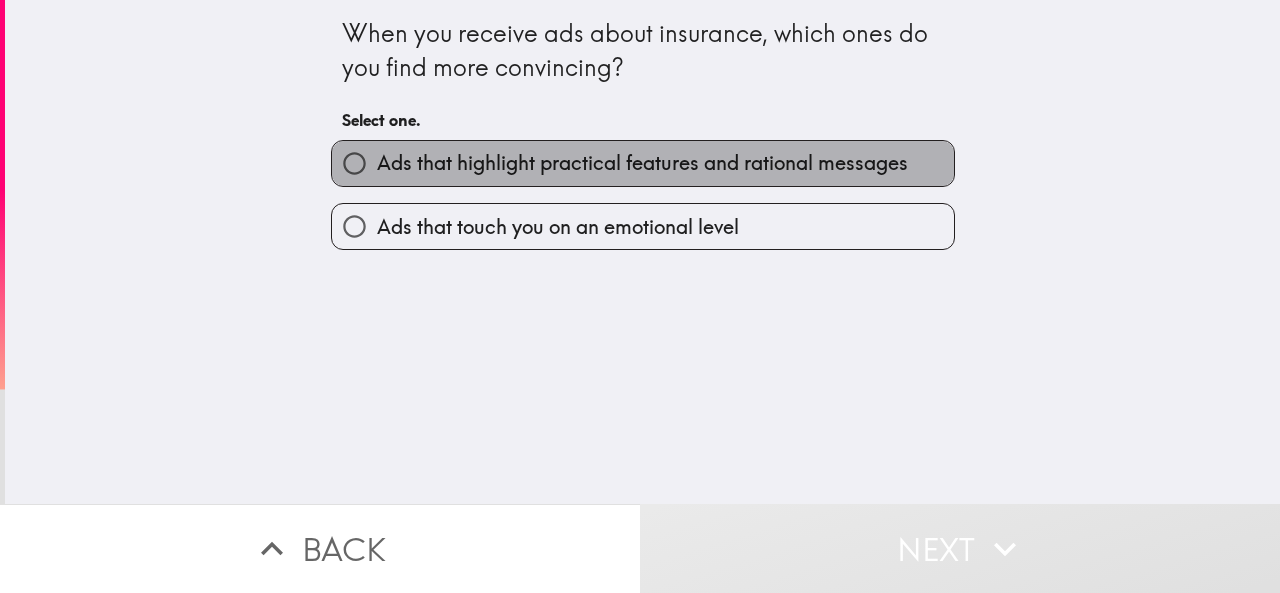 click on "Ads that highlight practical features and rational messages" at bounding box center (642, 163) 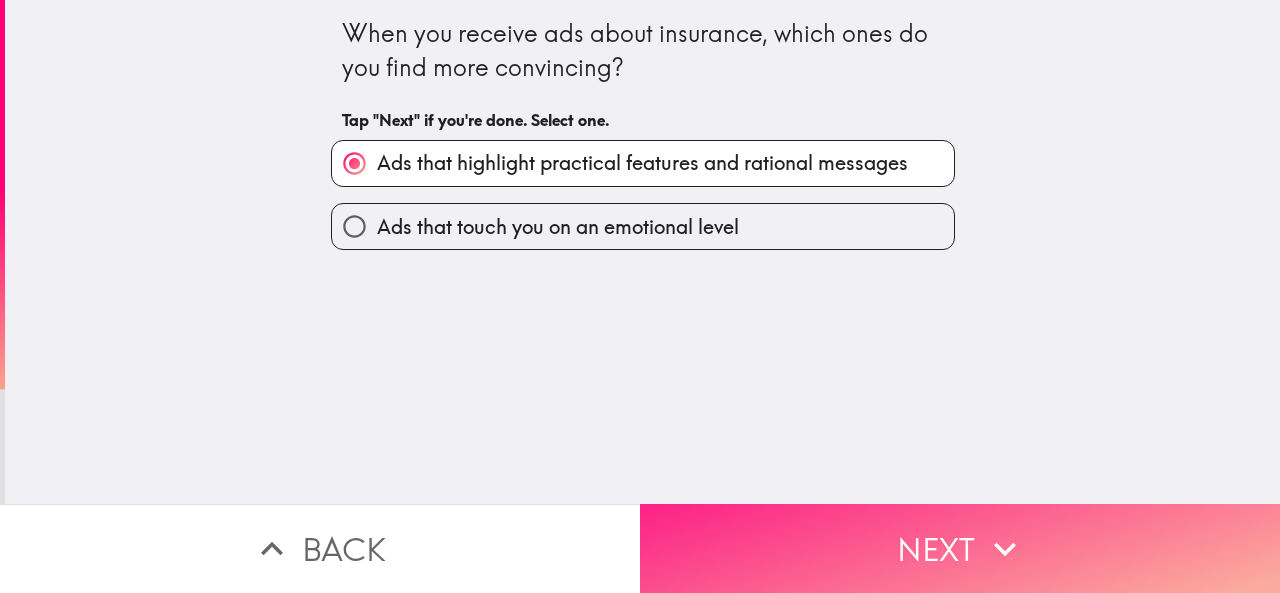 click on "Next" at bounding box center [960, 548] 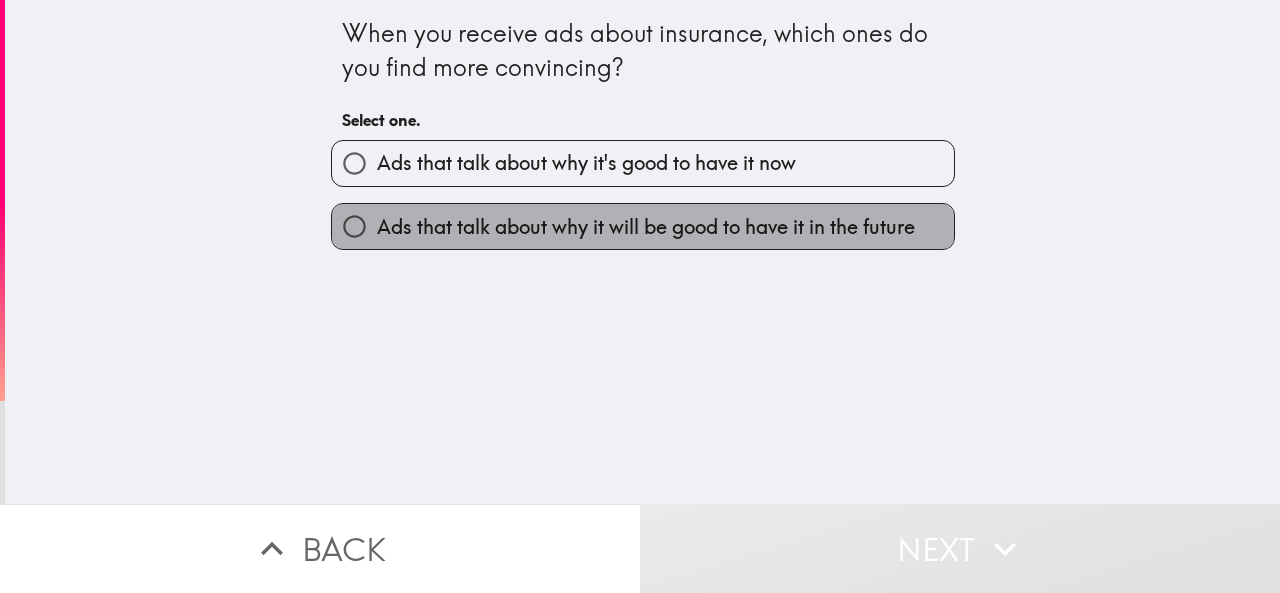 click on "Ads that talk about why it will be good to have it in the future" at bounding box center [643, 226] 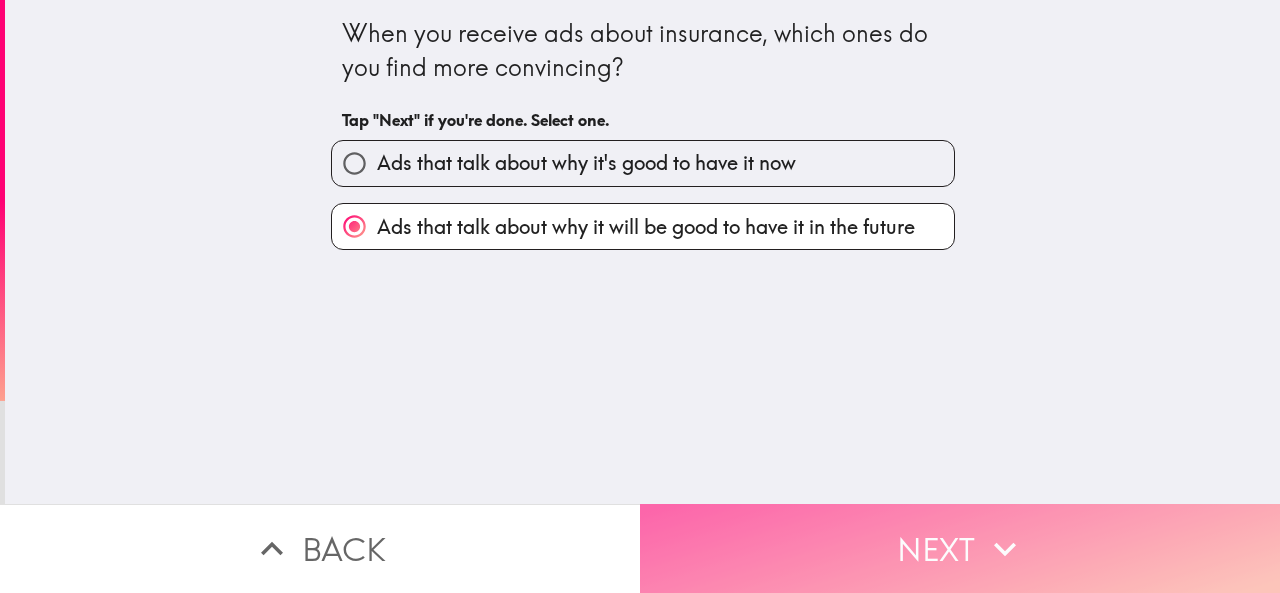 click on "Next" at bounding box center (960, 548) 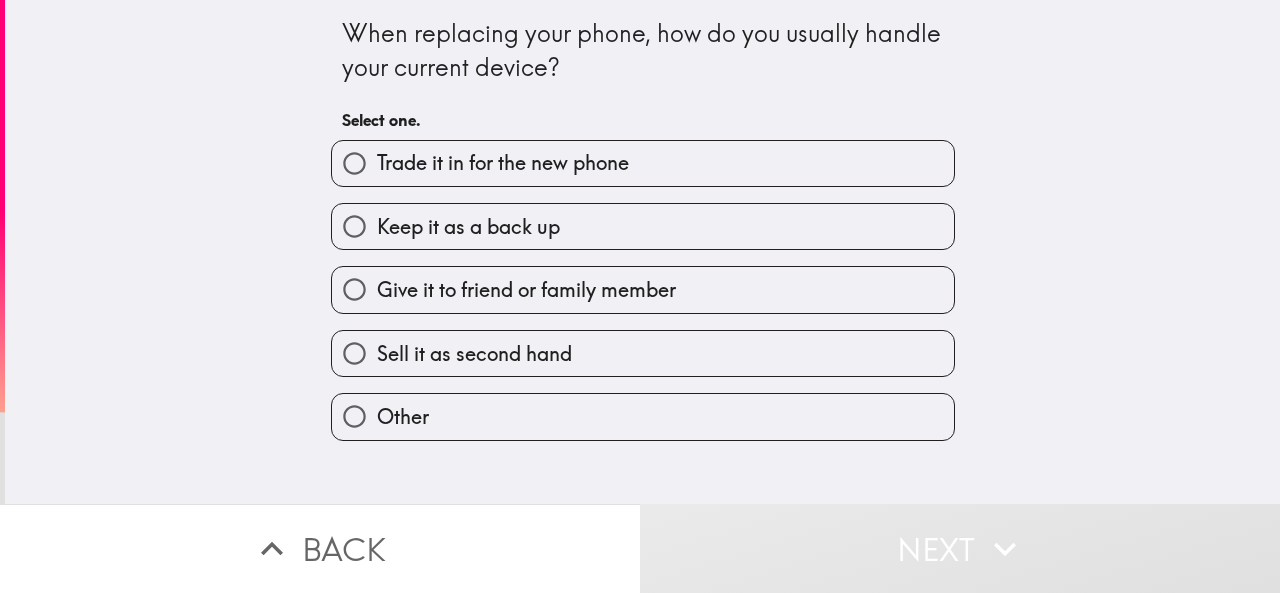 click on "Keep it as a back up" at bounding box center (635, 218) 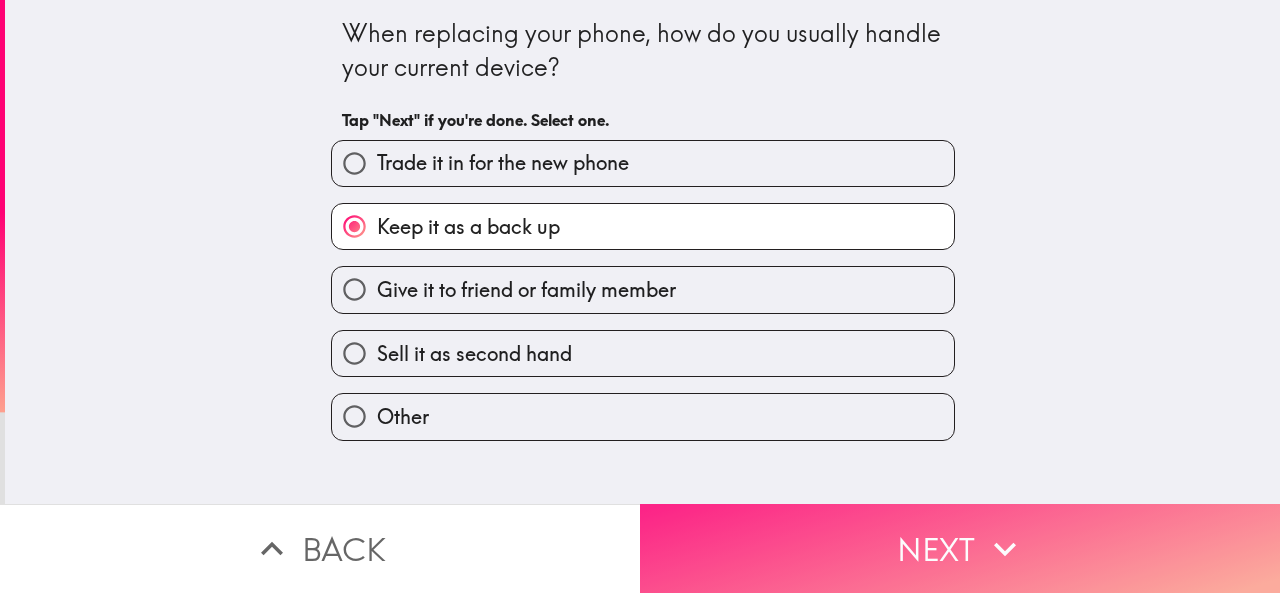 click on "Next" at bounding box center [960, 548] 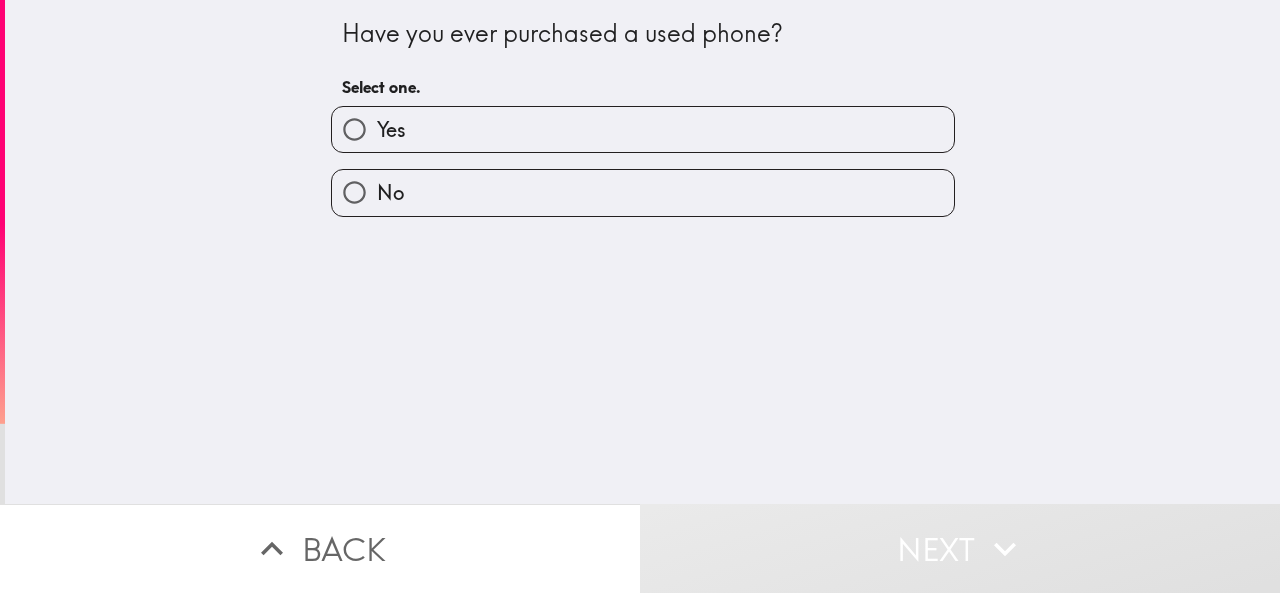 click on "Yes" at bounding box center (643, 129) 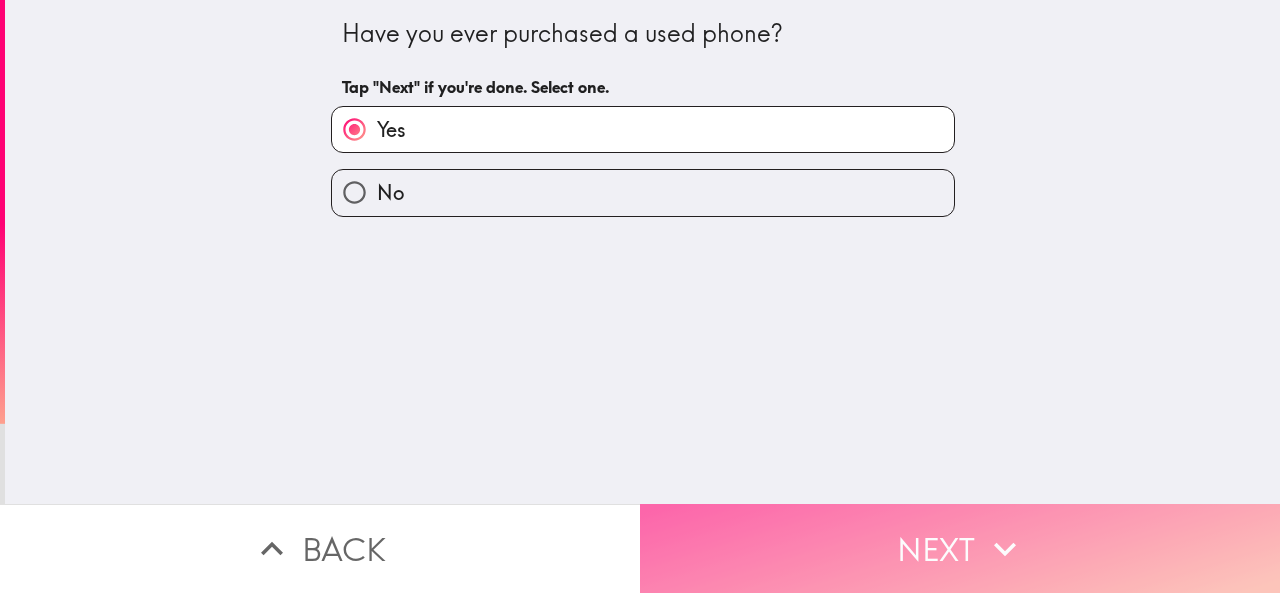 click on "Next" at bounding box center (960, 548) 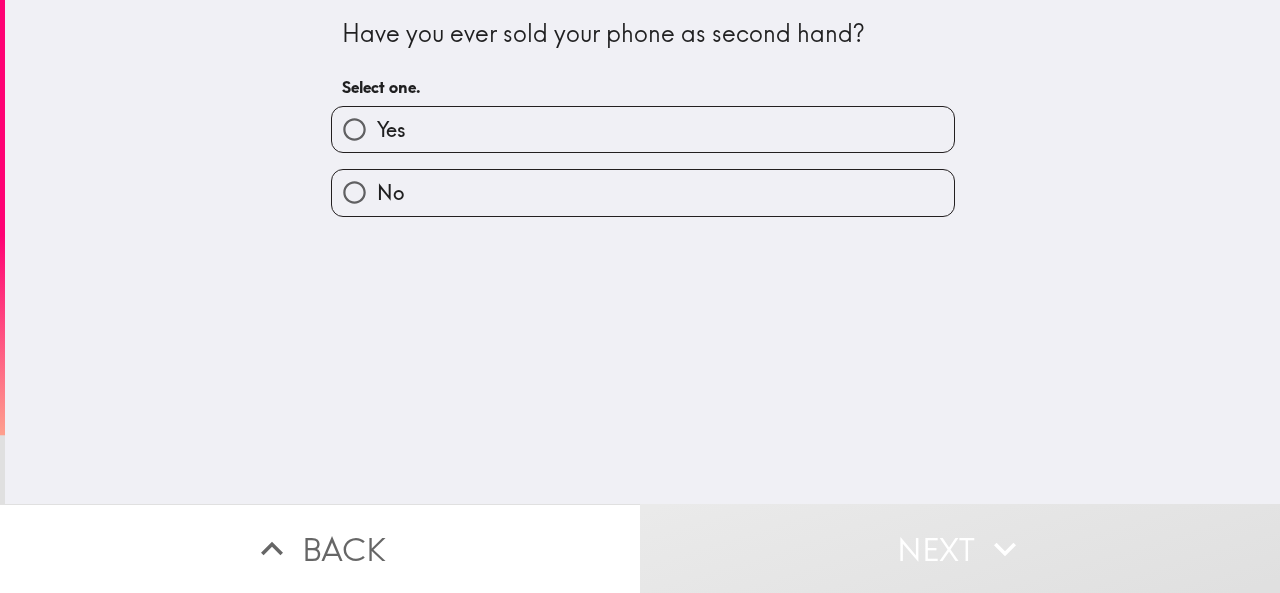 click on "Yes" at bounding box center (643, 129) 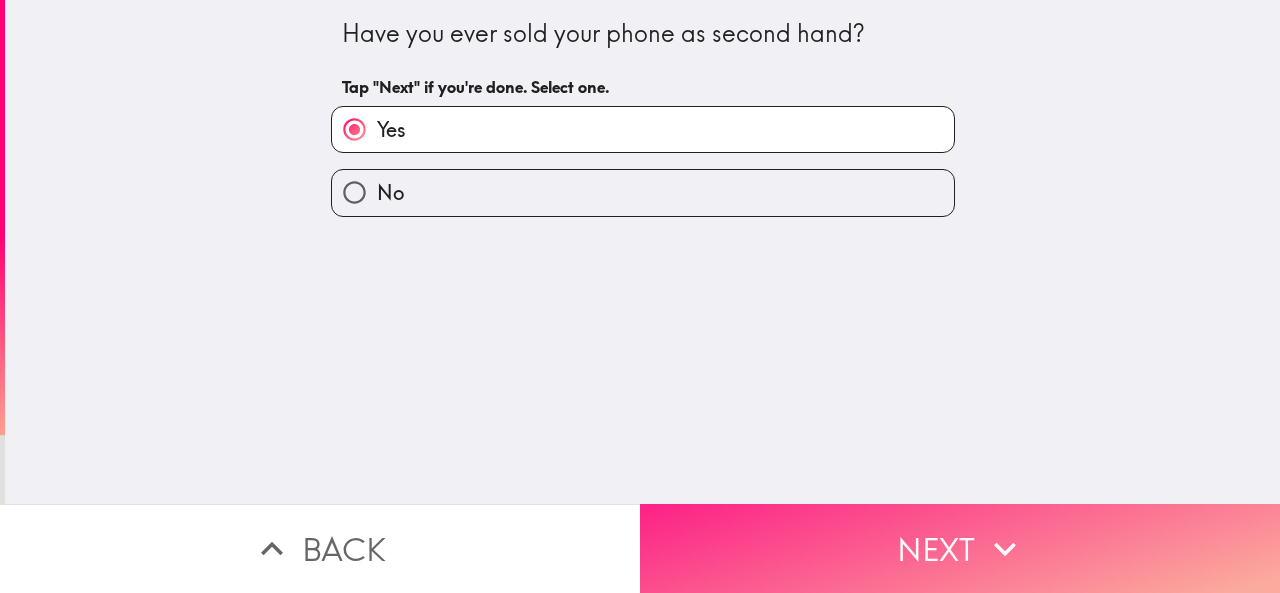 click on "Next" at bounding box center [960, 548] 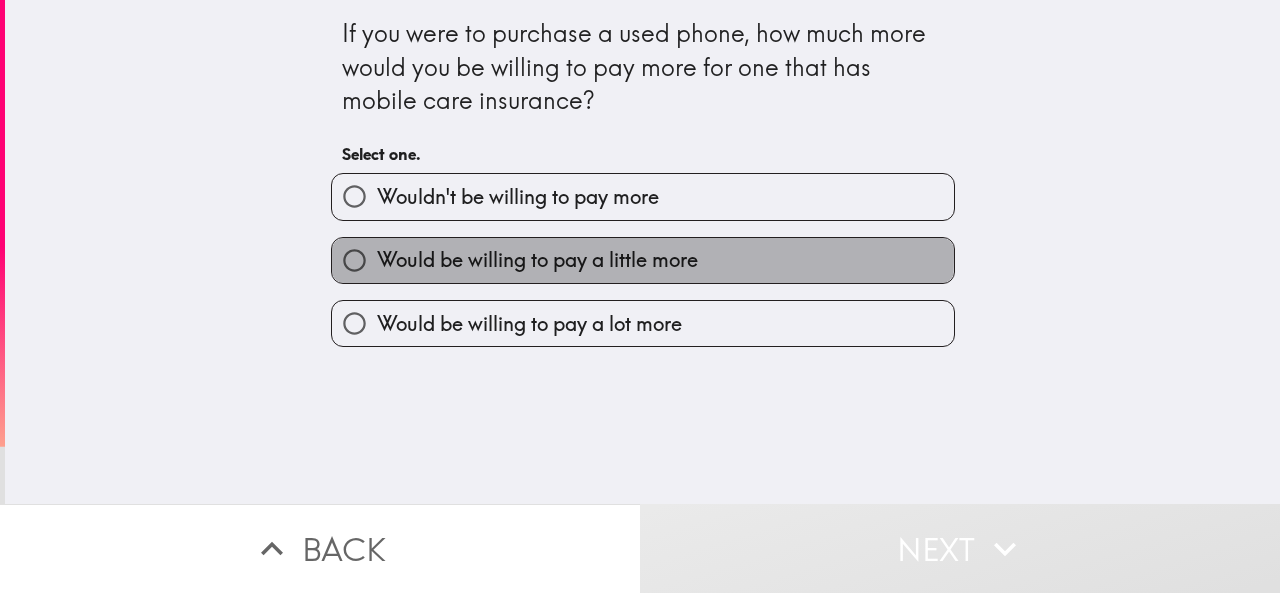 click on "Would be willing to pay a little more" at bounding box center [537, 260] 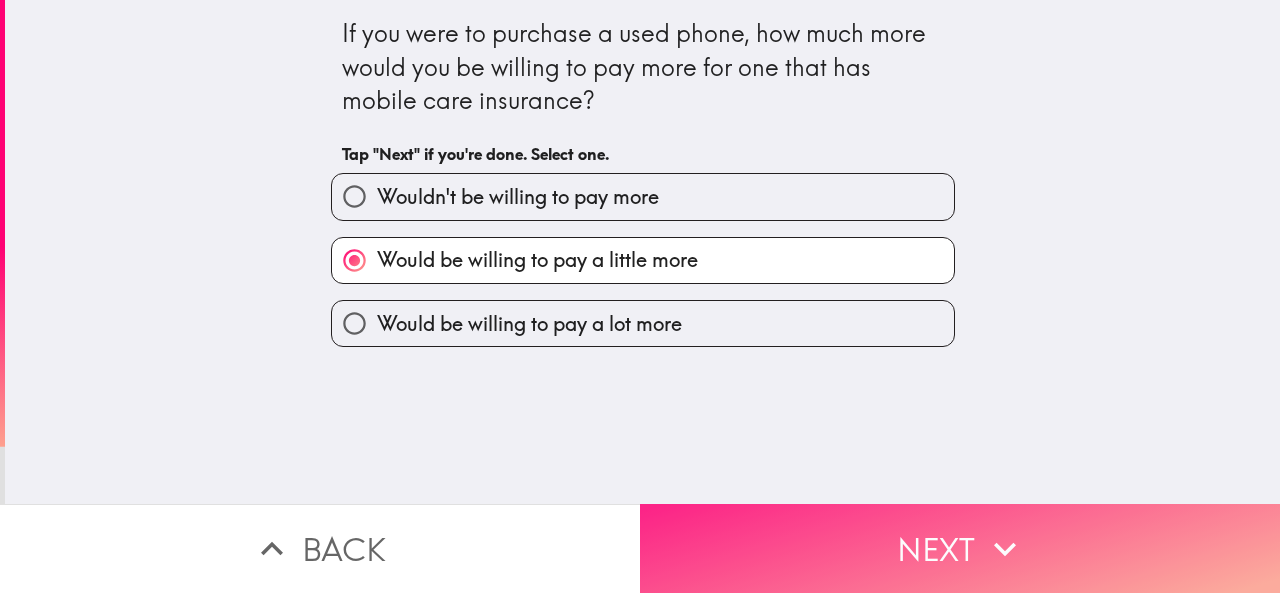 click on "Next" at bounding box center [960, 548] 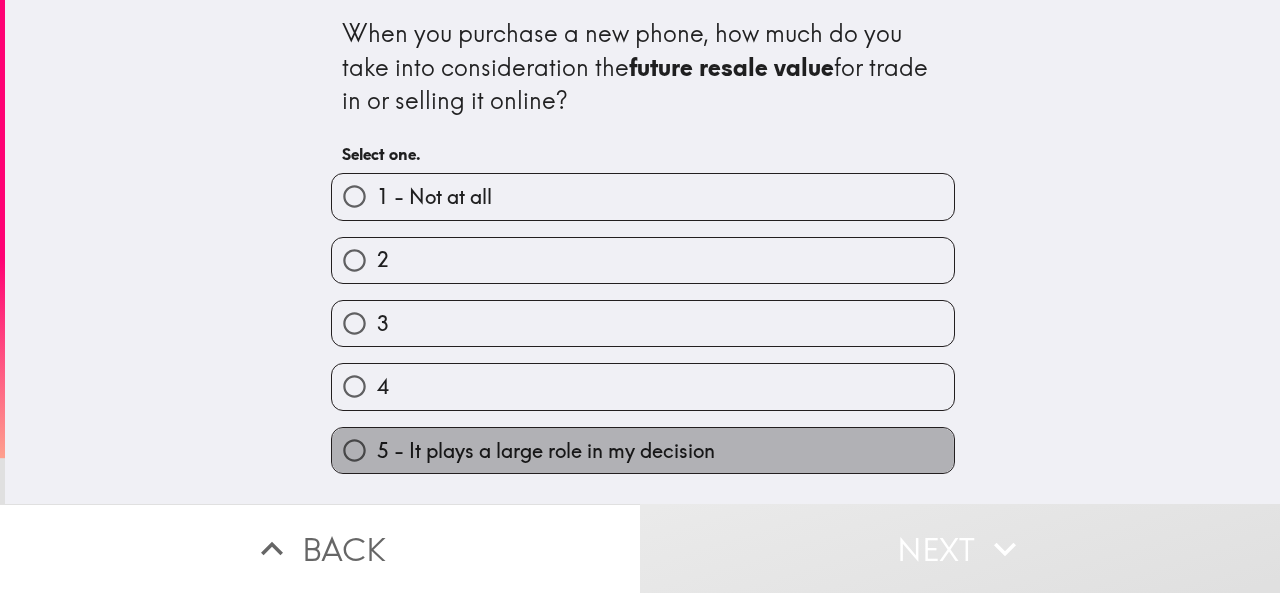 click on "5 - It plays a large role in my decision" at bounding box center (546, 451) 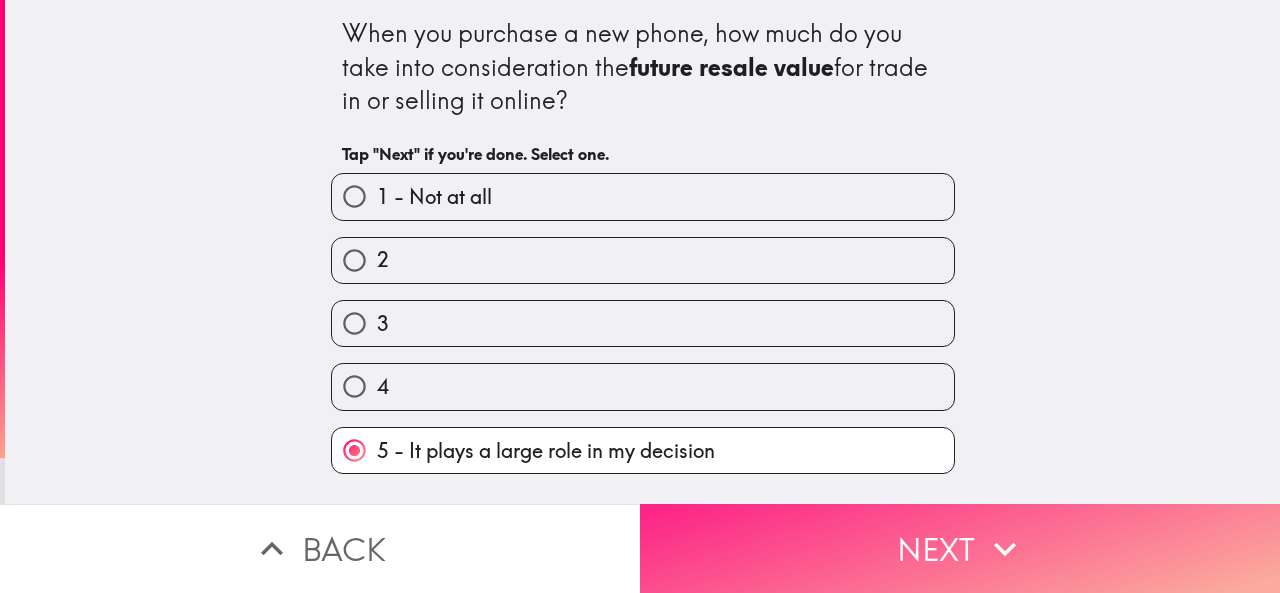 click on "Next" at bounding box center [960, 548] 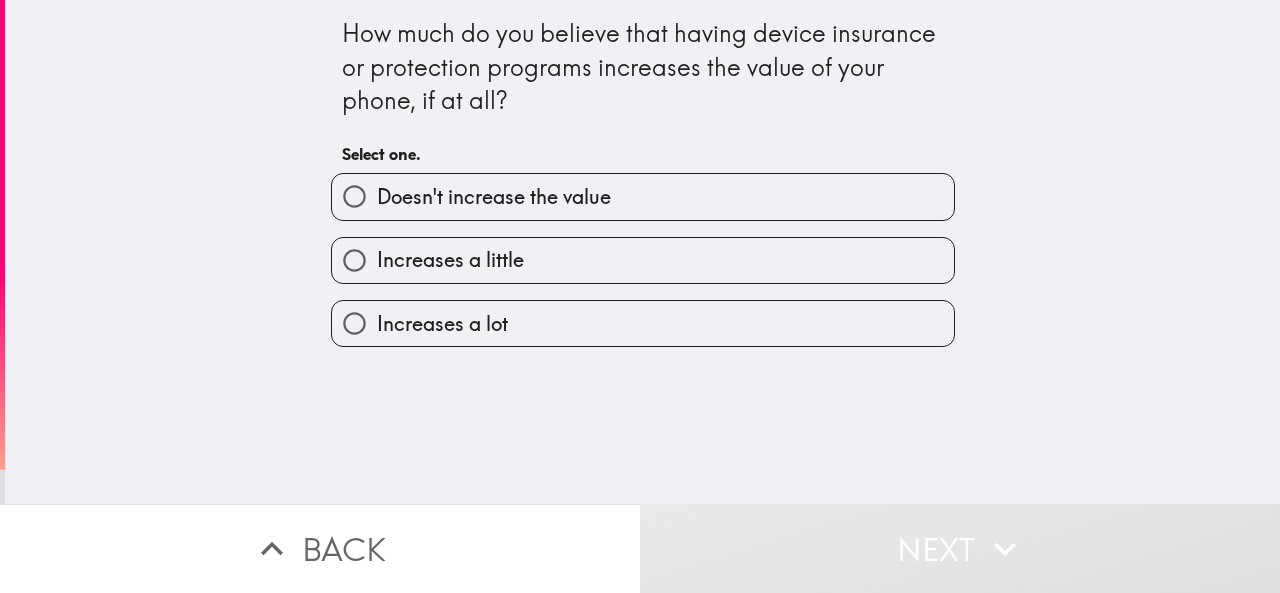 click on "Increases a lot" at bounding box center (442, 324) 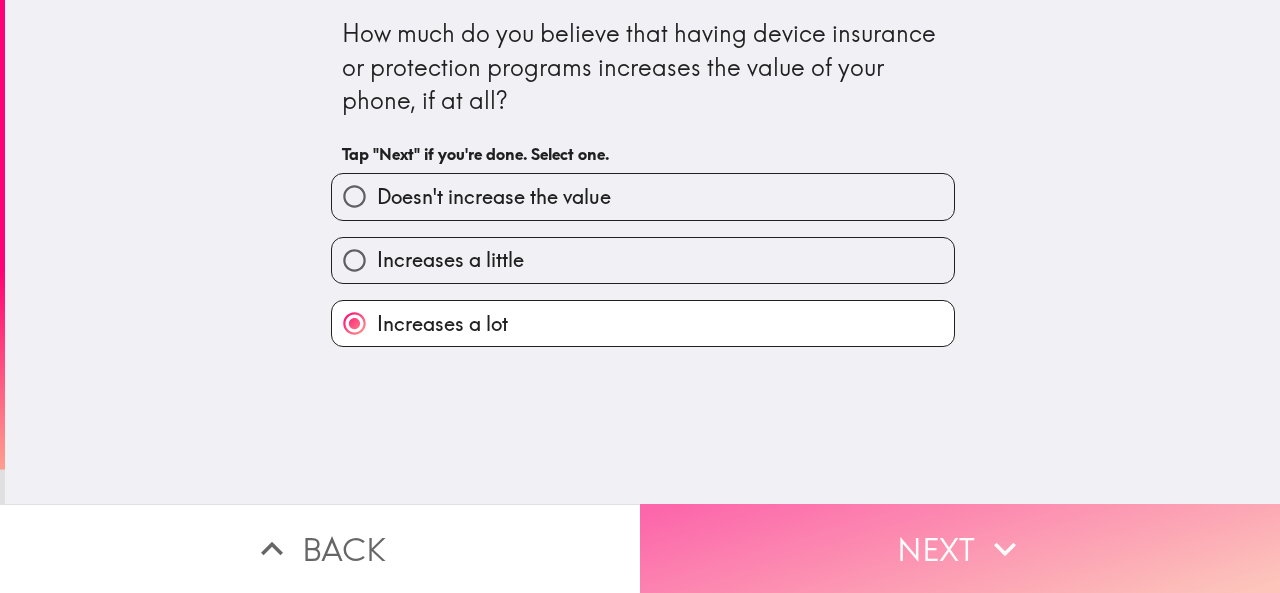 click on "Next" at bounding box center (960, 548) 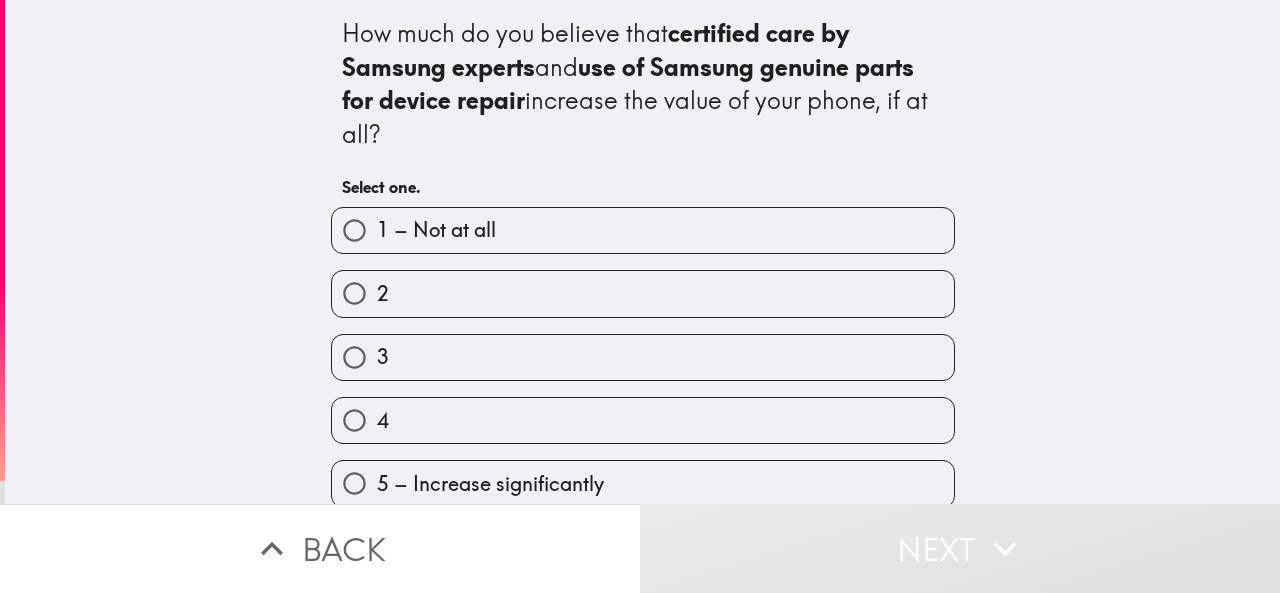 scroll, scrollTop: 22, scrollLeft: 0, axis: vertical 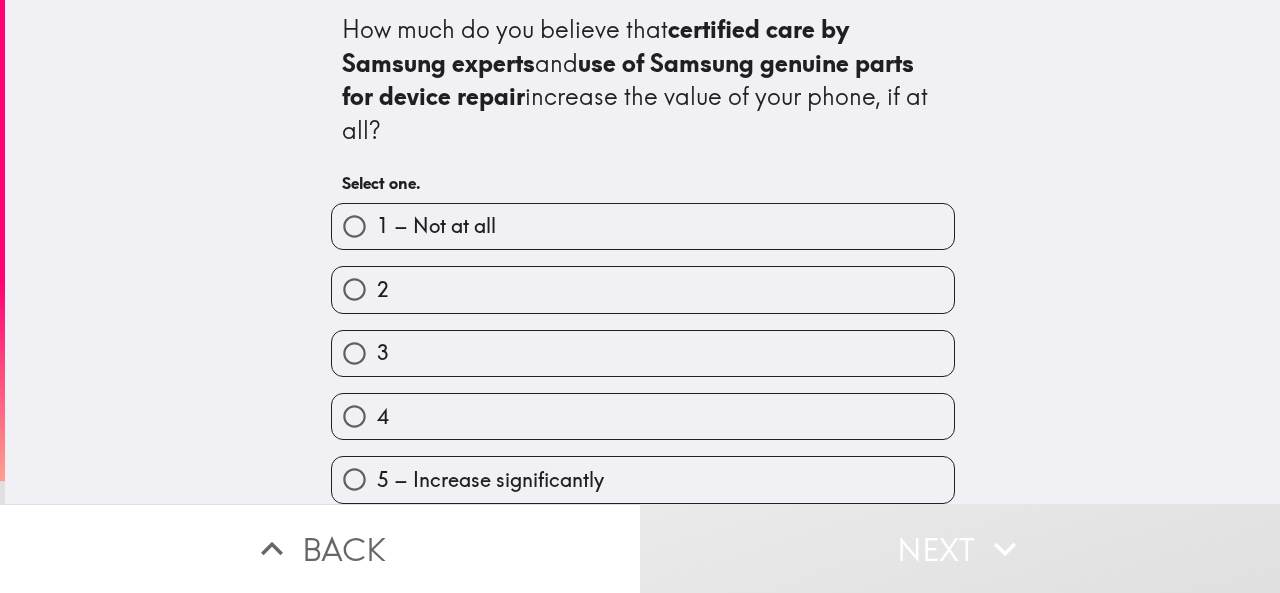 click on "5 – Increase significantly" at bounding box center (490, 480) 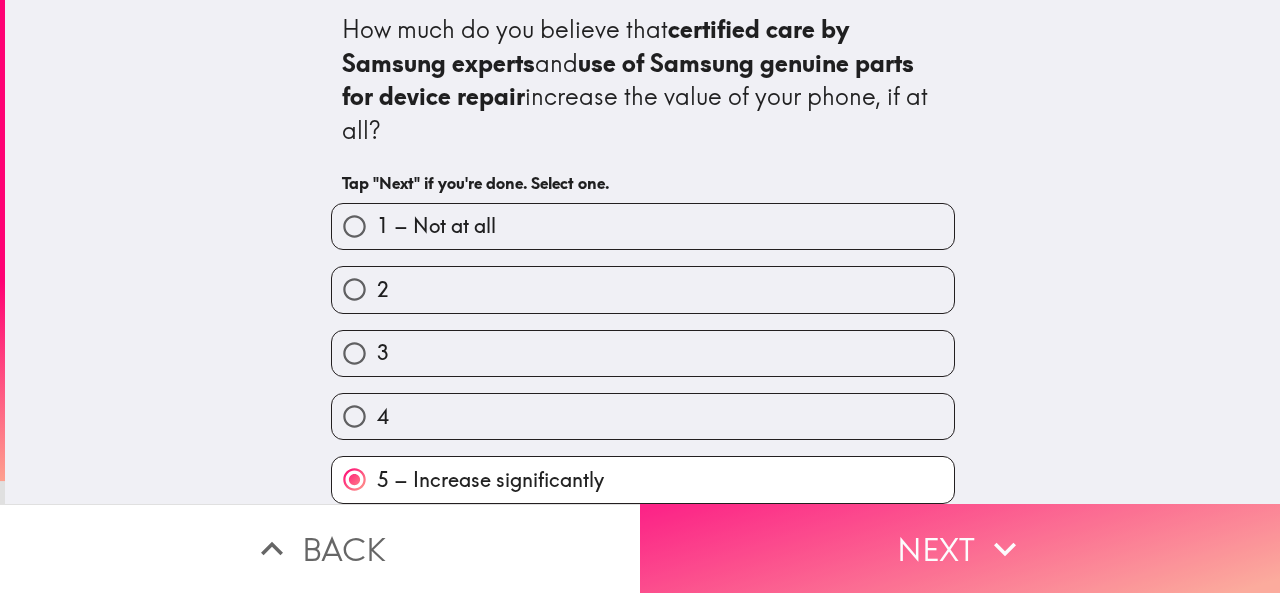 click on "Next" at bounding box center (960, 548) 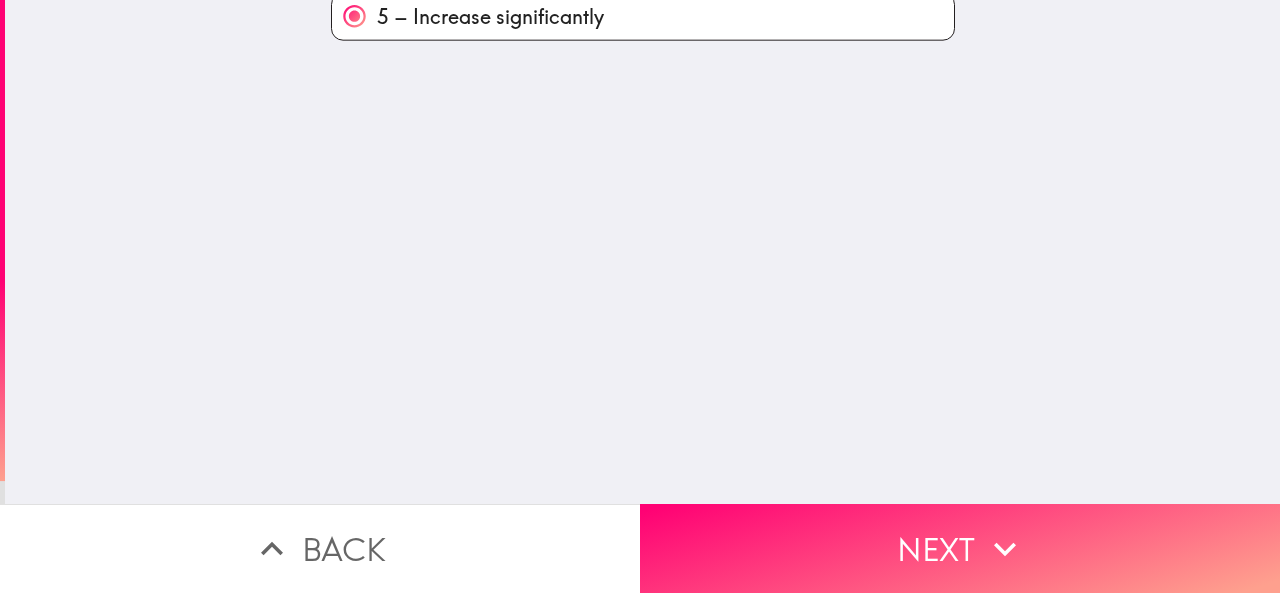 scroll, scrollTop: 0, scrollLeft: 0, axis: both 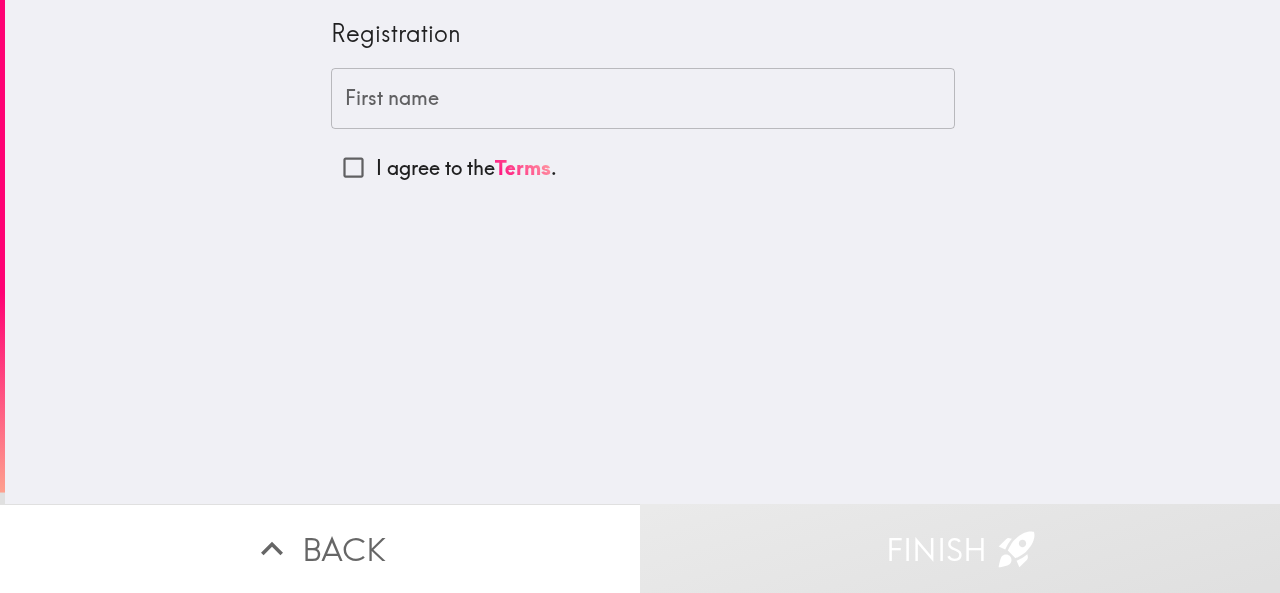 click on "First name" at bounding box center [643, 99] 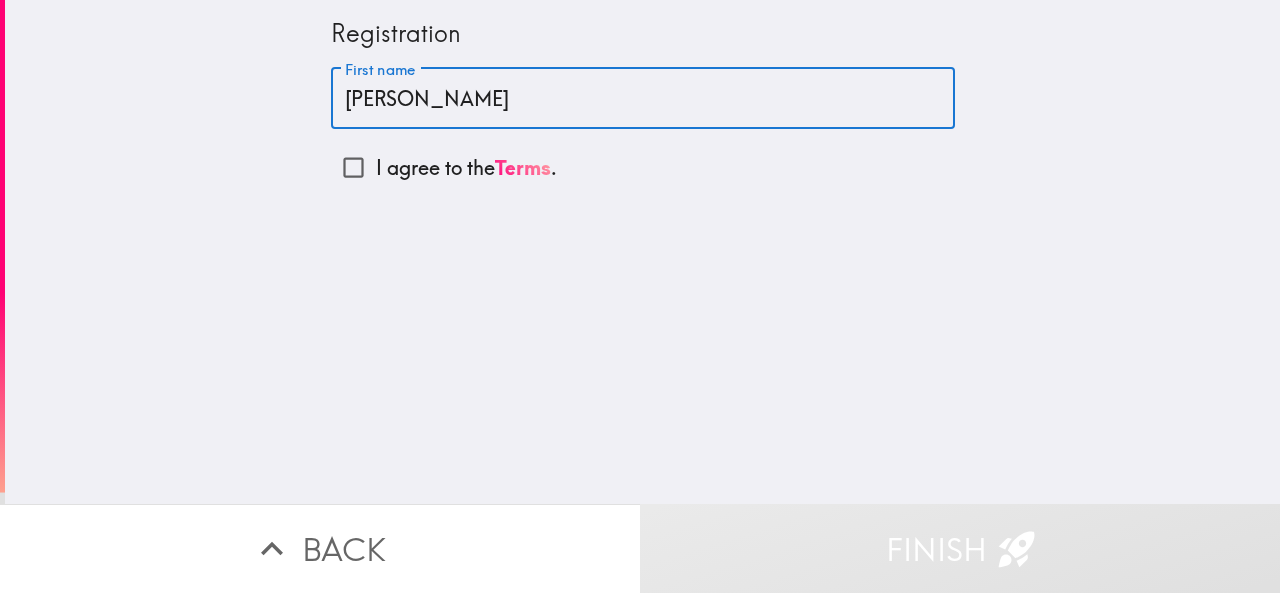 type on "[PERSON_NAME]" 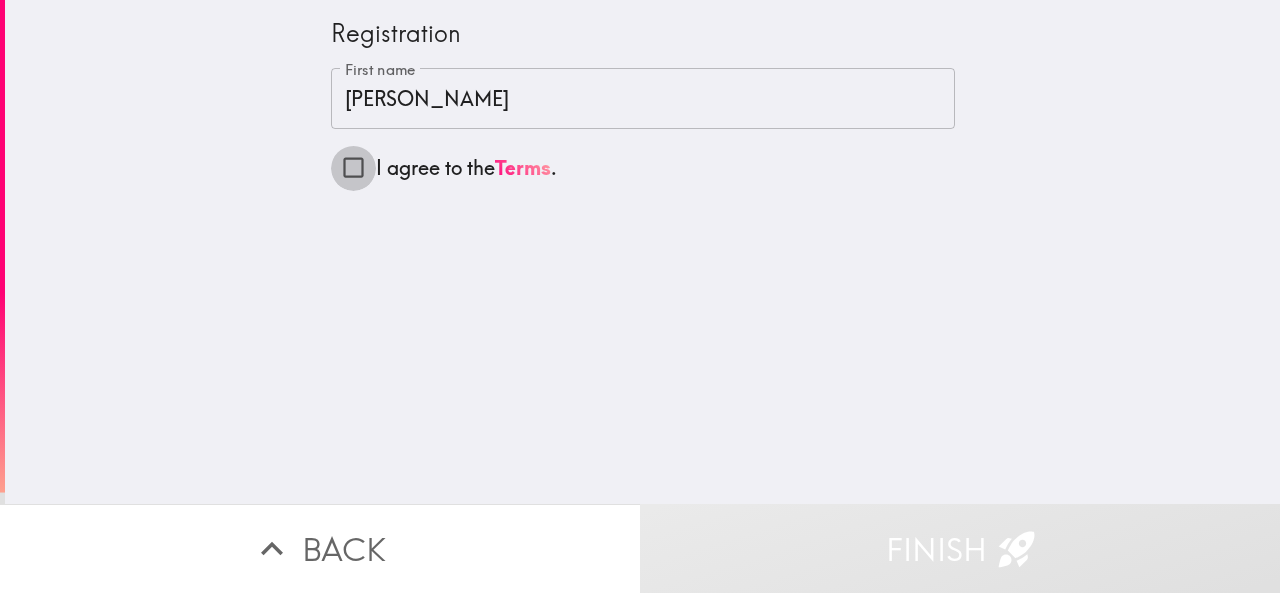 click on "I agree to the  Terms ." at bounding box center [353, 167] 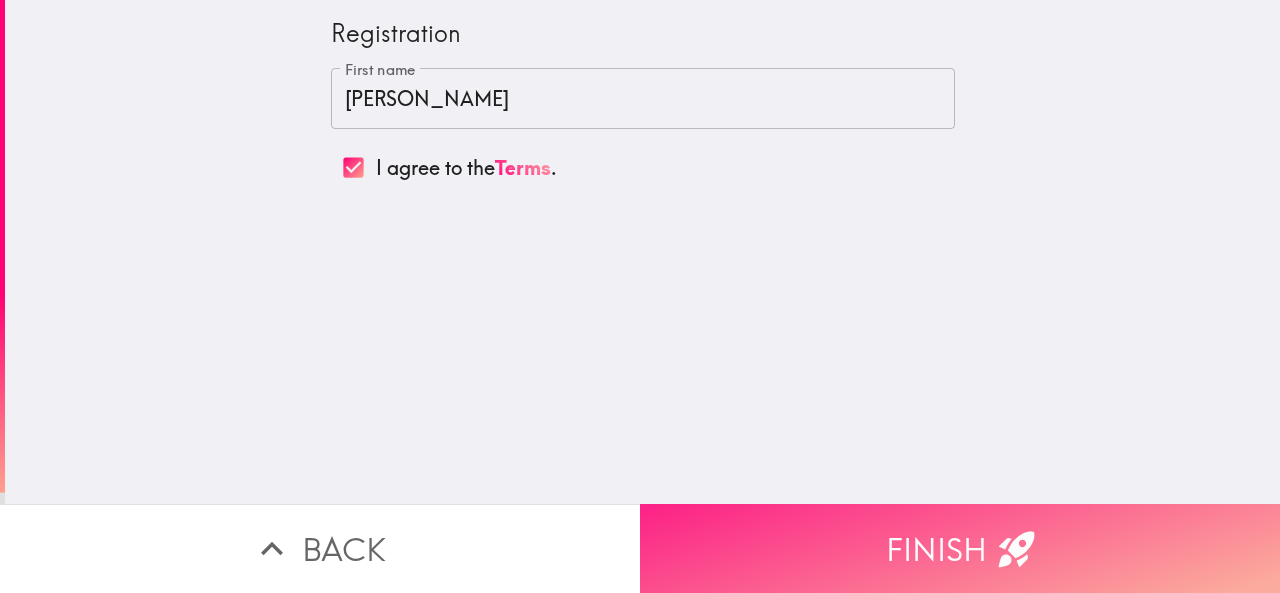 click on "Finish" at bounding box center [960, 548] 